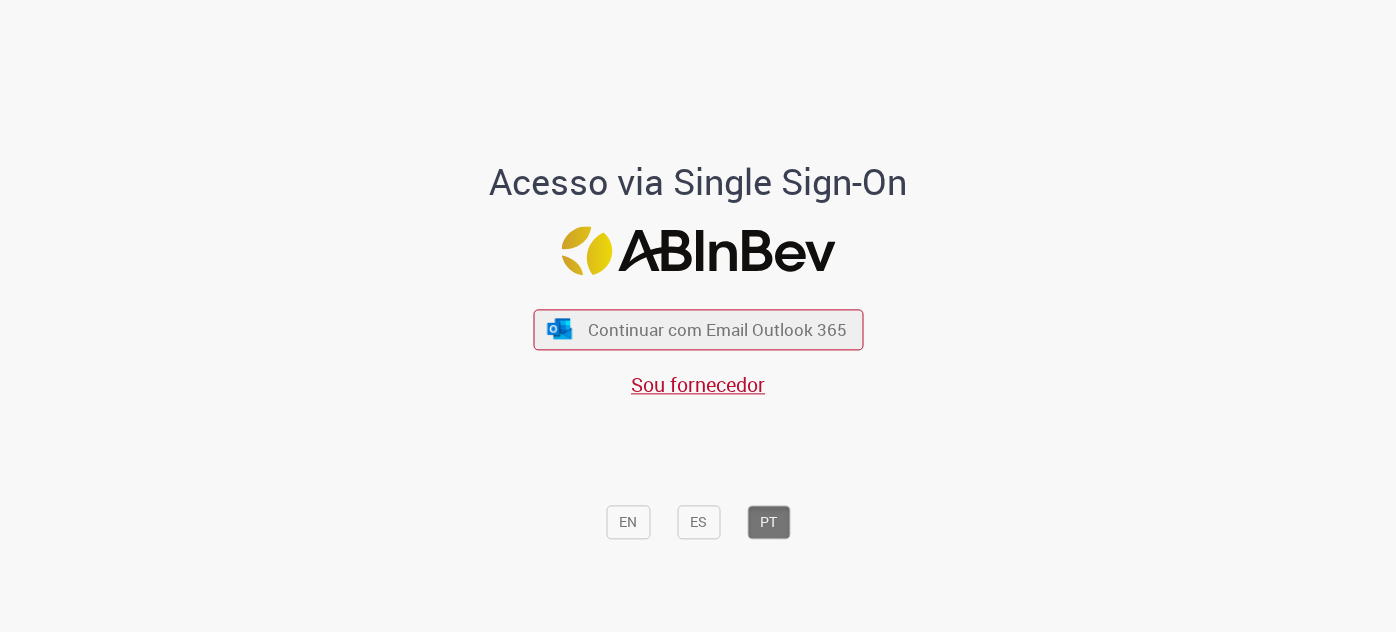 scroll, scrollTop: 0, scrollLeft: 0, axis: both 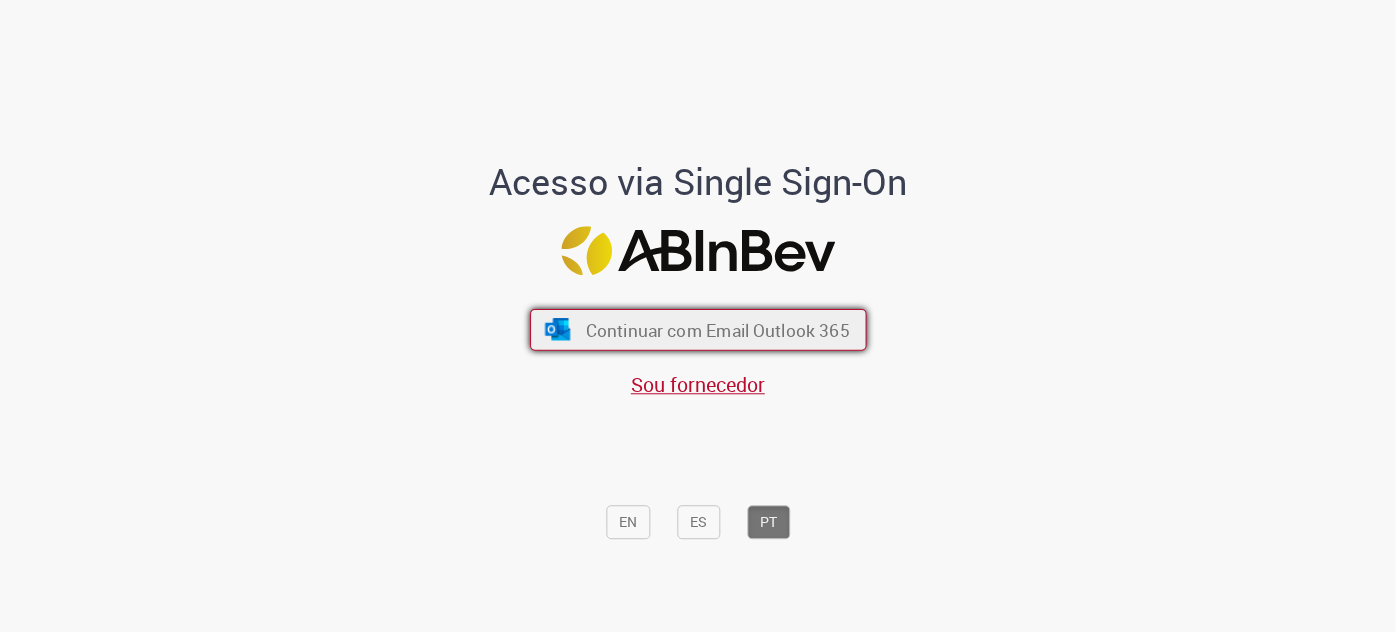 click on "Continuar com Email Outlook 365" at bounding box center (717, 329) 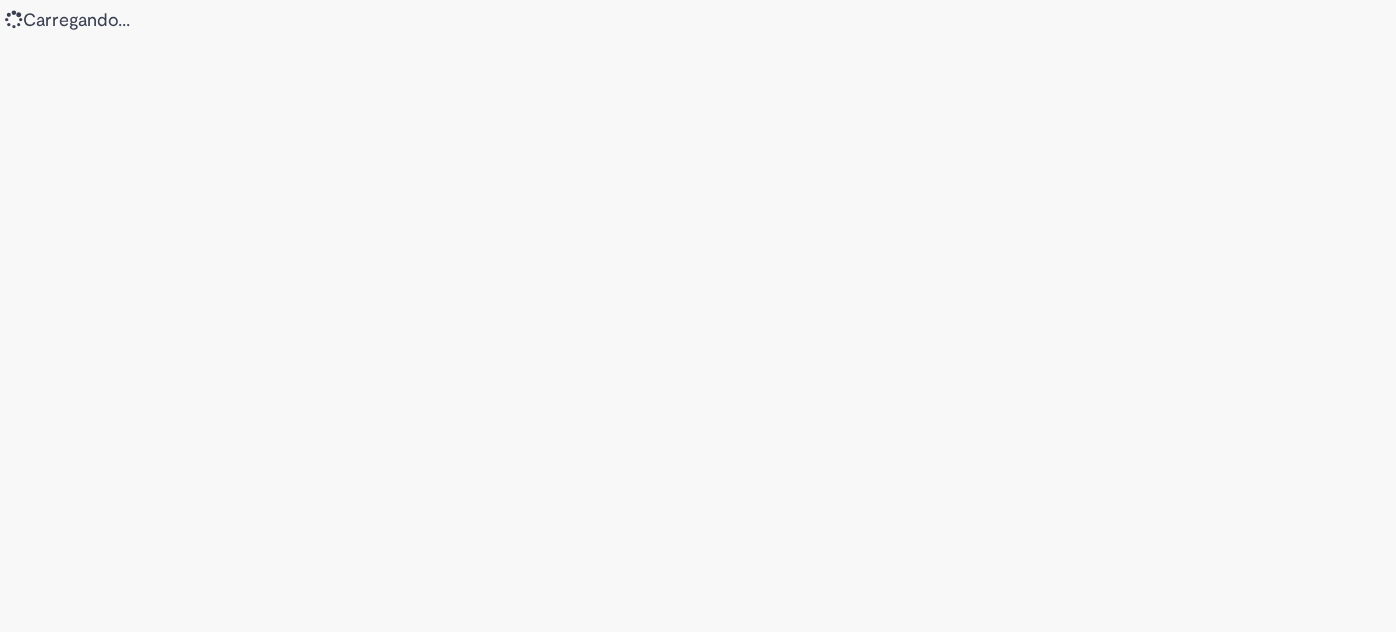 scroll, scrollTop: 0, scrollLeft: 0, axis: both 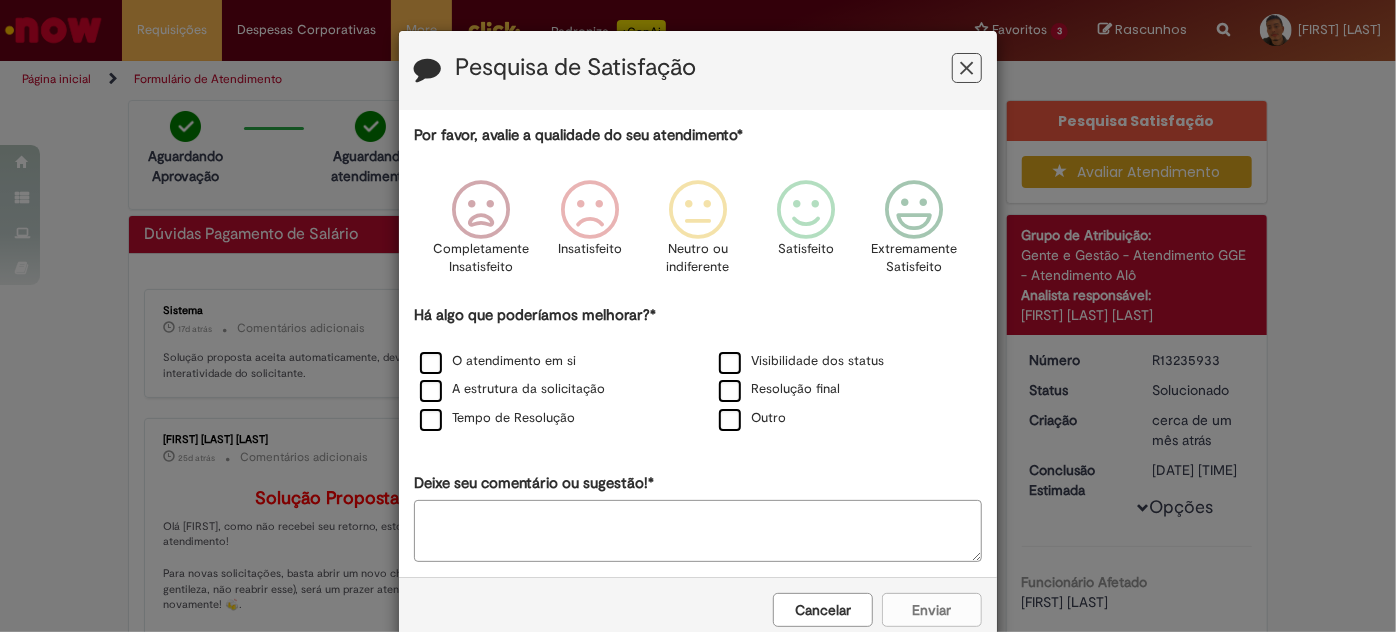 click on "Cancelar" at bounding box center [823, 610] 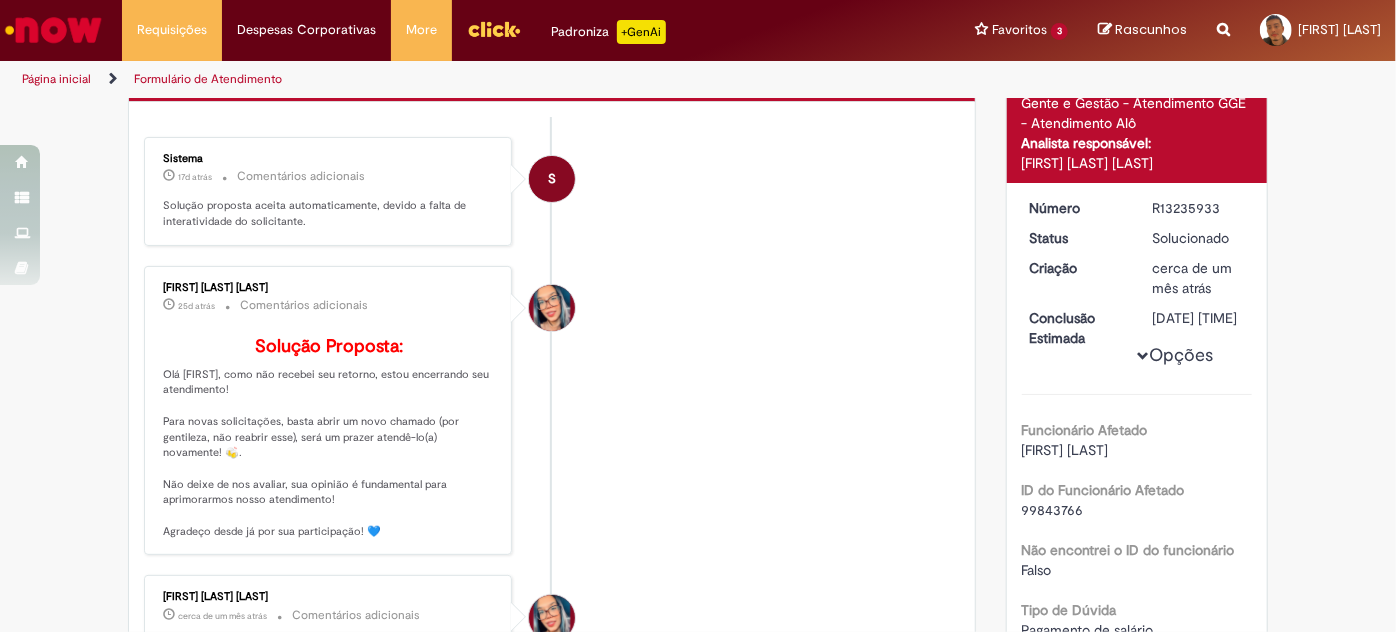 scroll, scrollTop: 363, scrollLeft: 0, axis: vertical 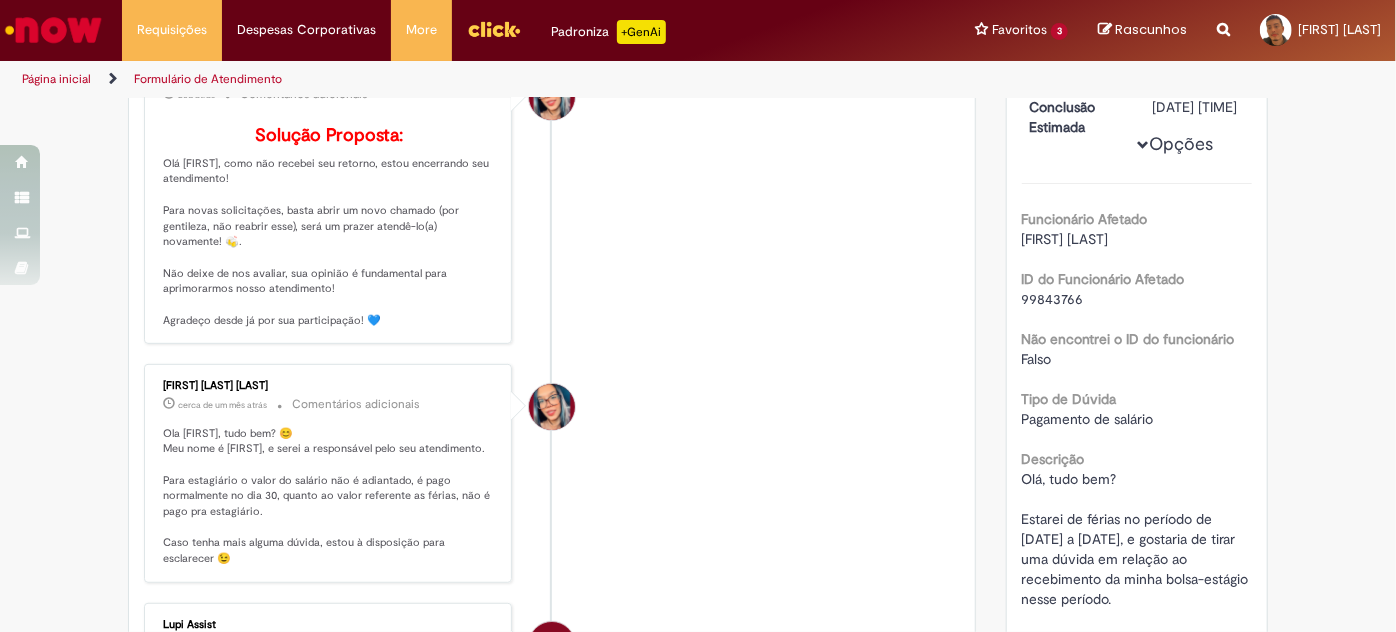 click on "Página inicial" at bounding box center (56, 79) 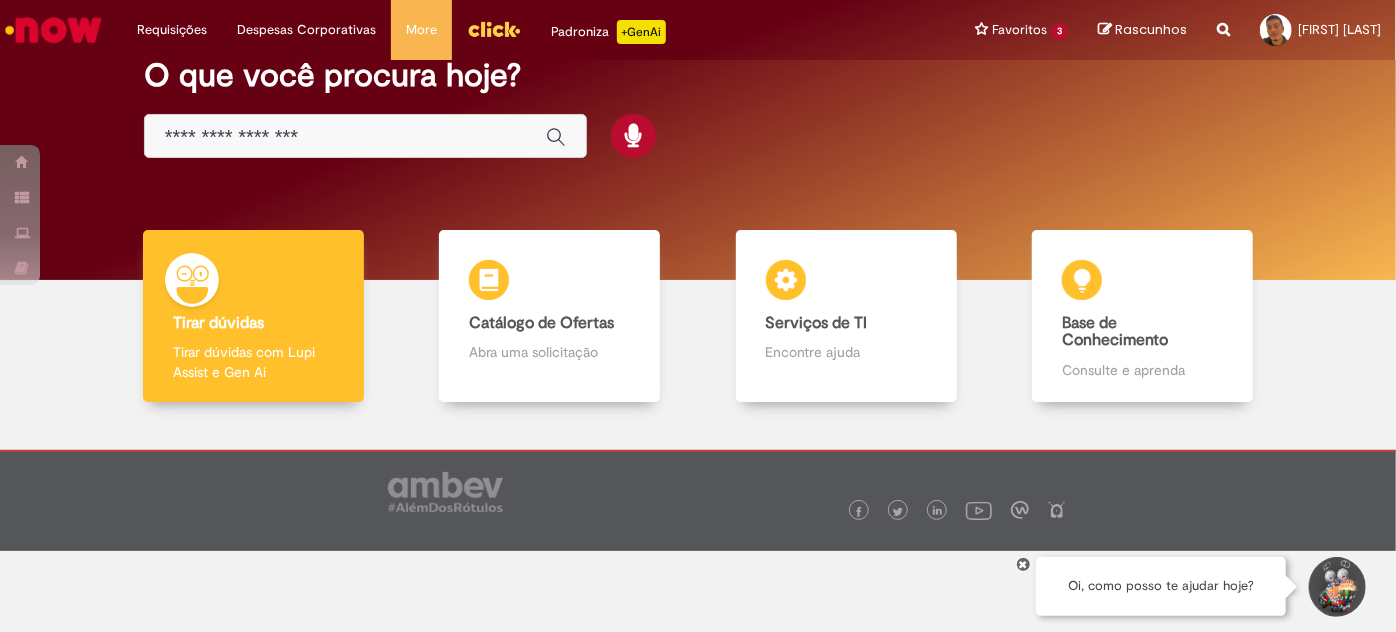 scroll, scrollTop: 0, scrollLeft: 0, axis: both 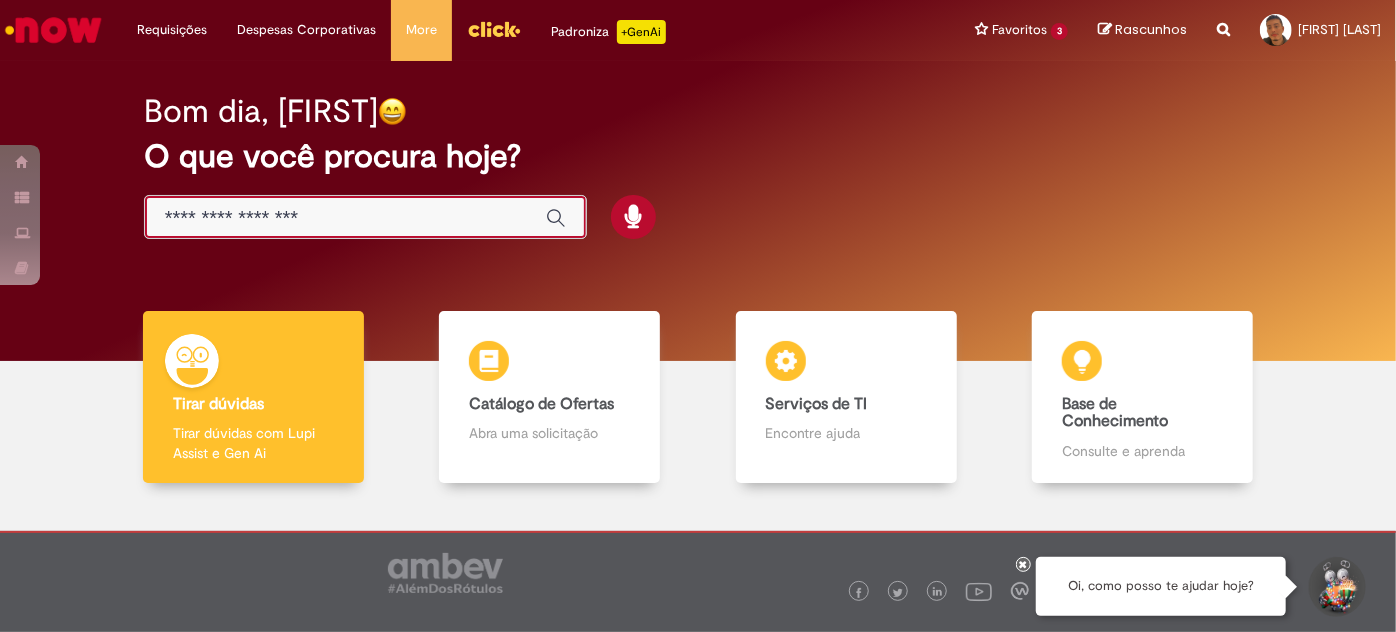 click at bounding box center (345, 218) 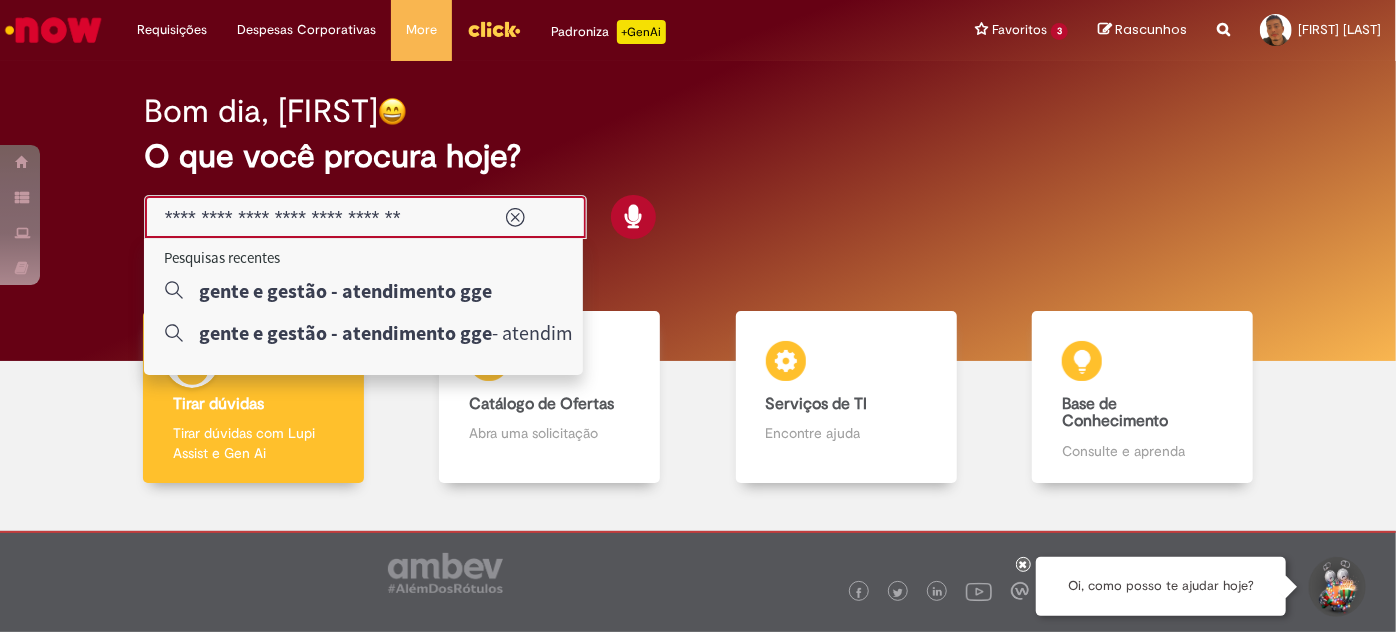type on "**********" 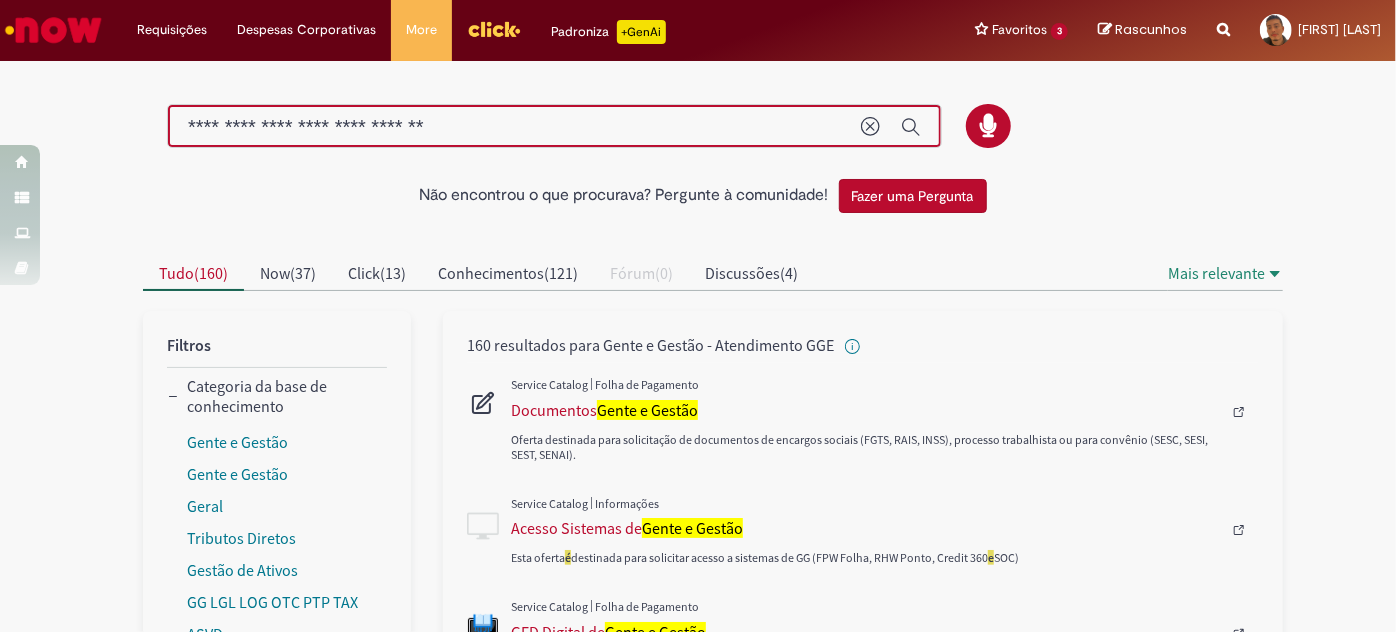 click on "**********" at bounding box center (554, 126) 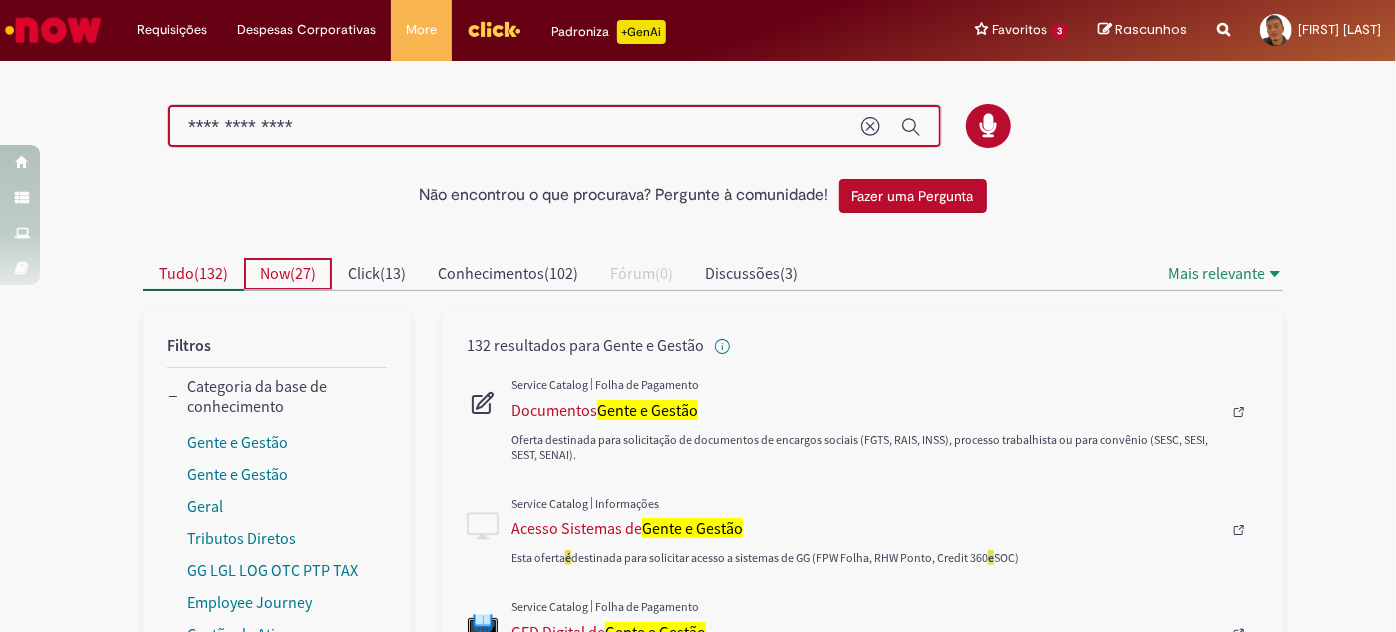 click on "Now  ( 27 )" at bounding box center (288, 273) 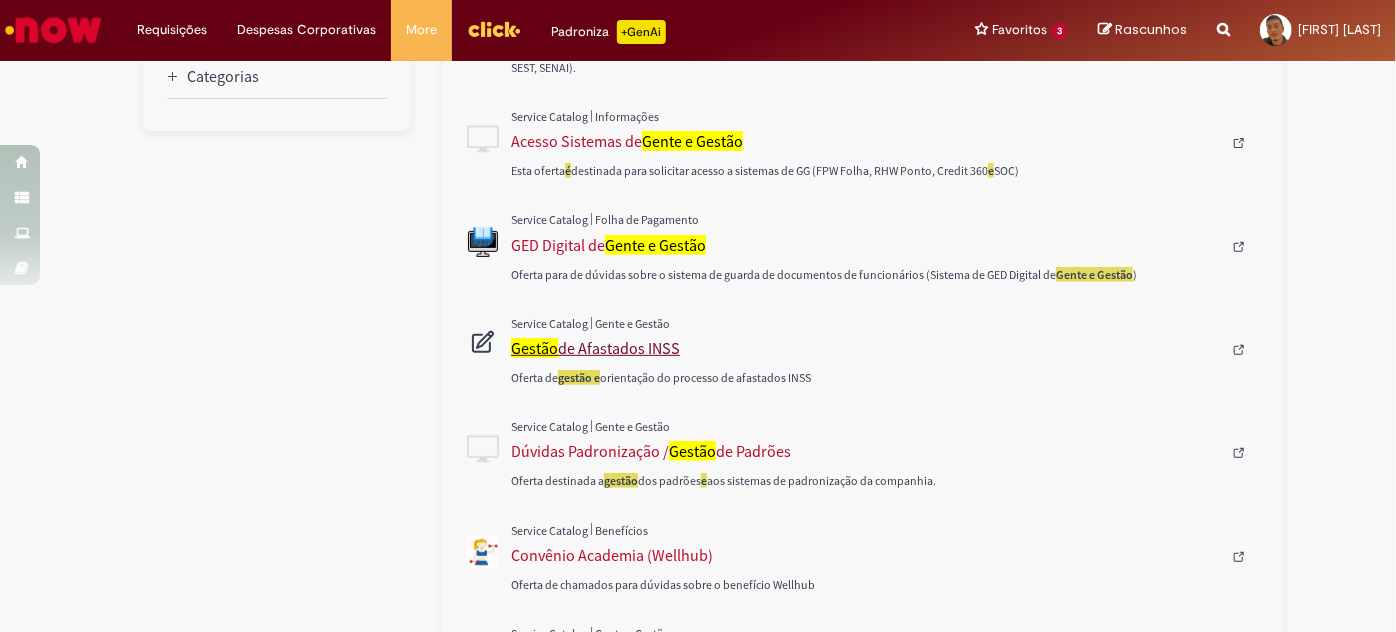 scroll, scrollTop: 727, scrollLeft: 0, axis: vertical 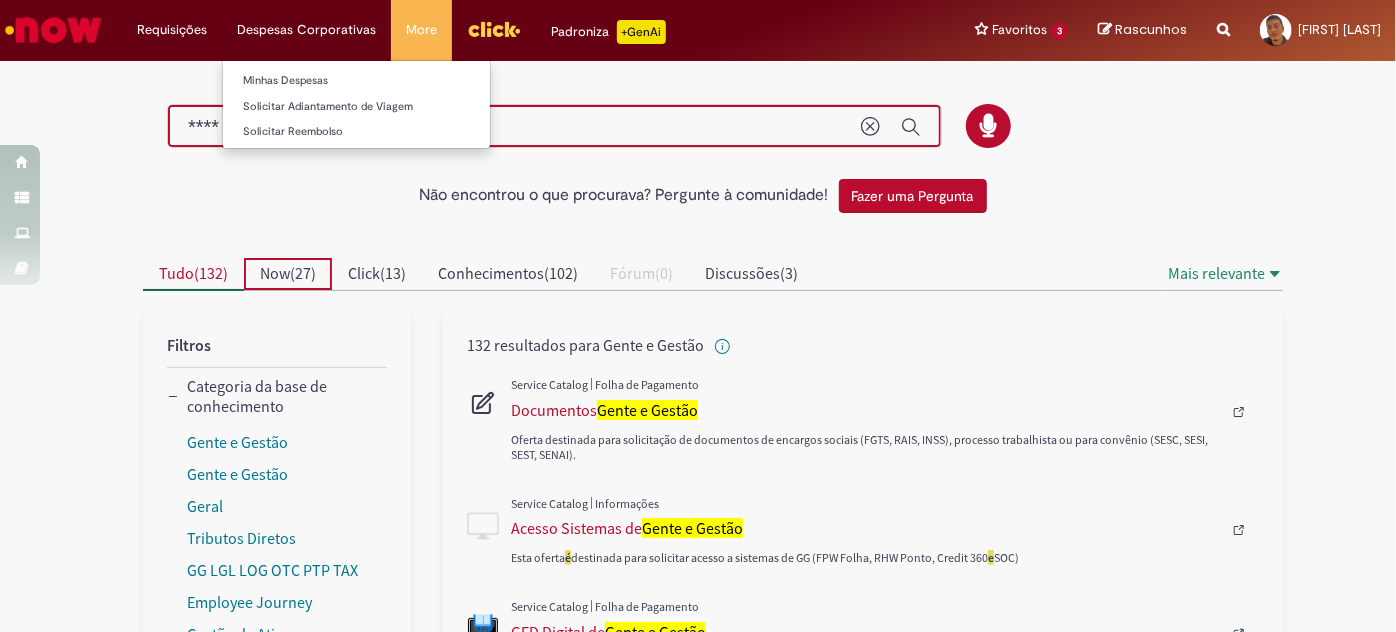 type on "**********" 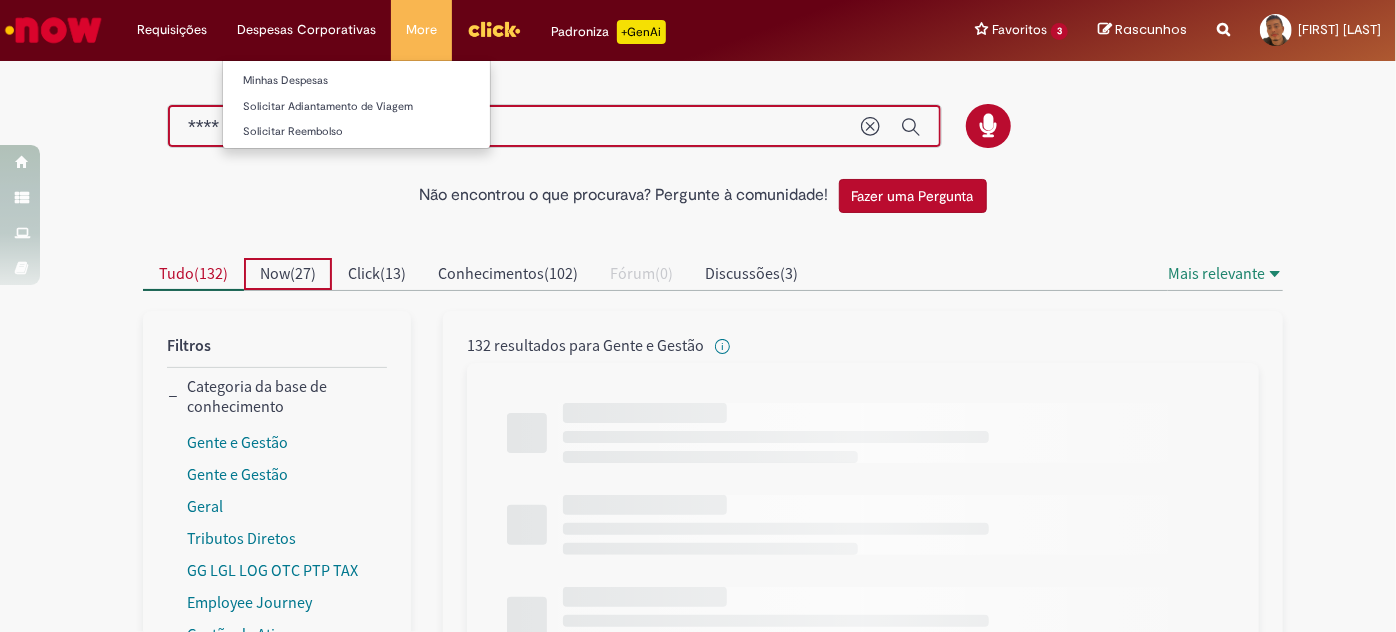 type 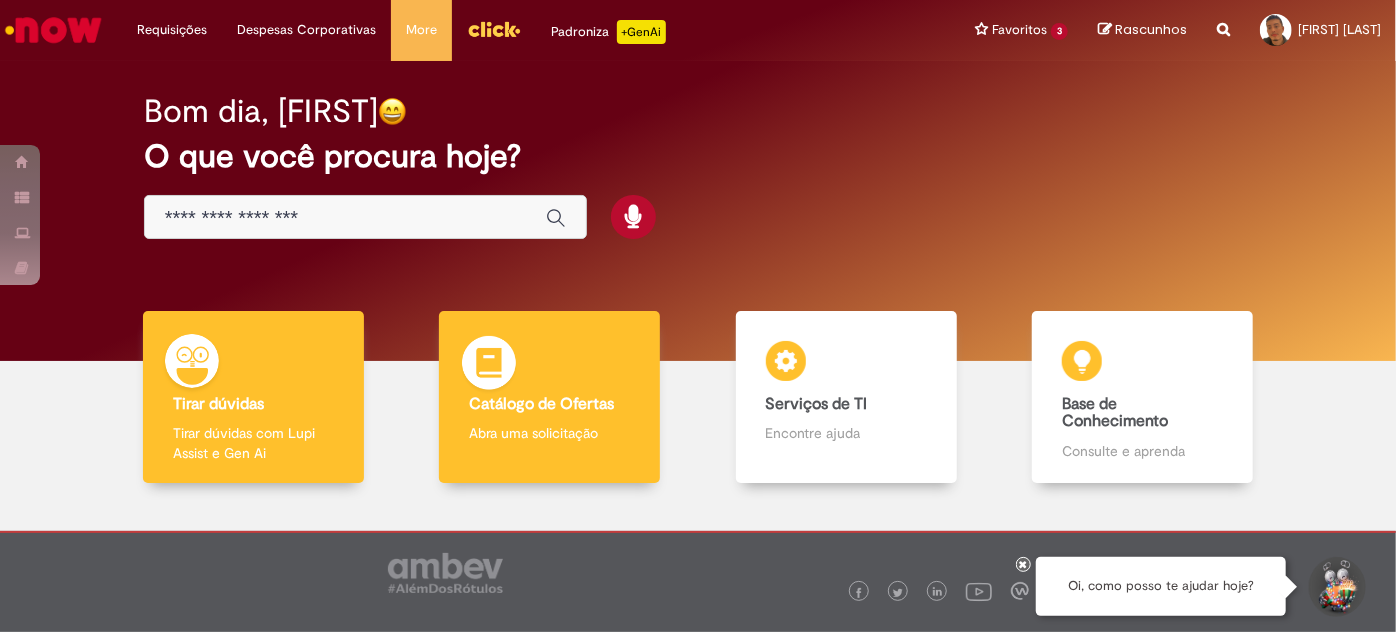 click on "Abra uma solicitação" at bounding box center [549, 433] 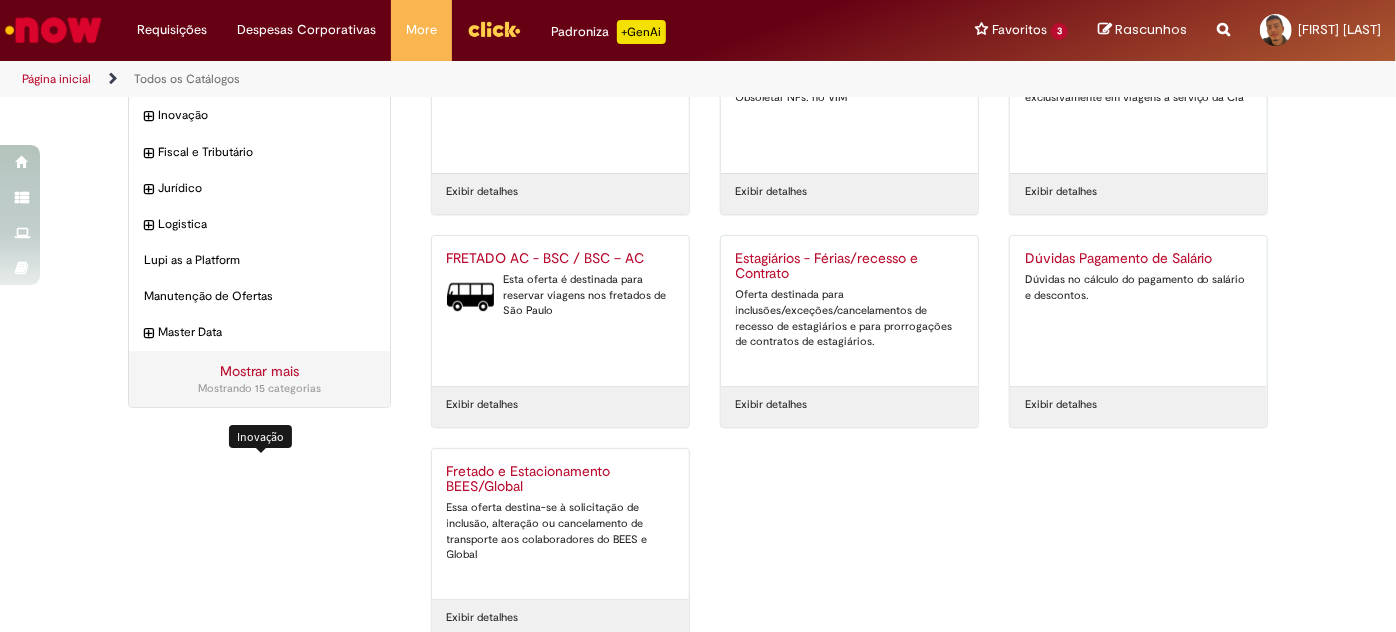 scroll, scrollTop: 363, scrollLeft: 0, axis: vertical 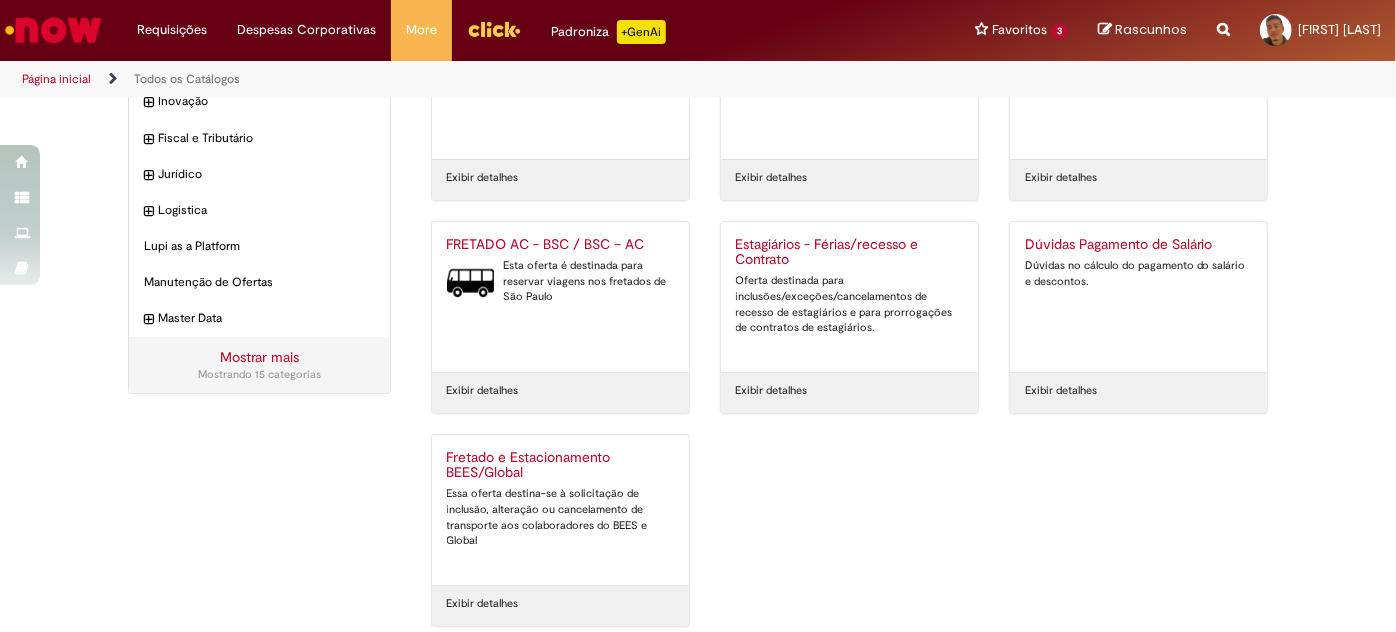 click on "Estagiários - Férias/recesso e Contrato" at bounding box center (849, 253) 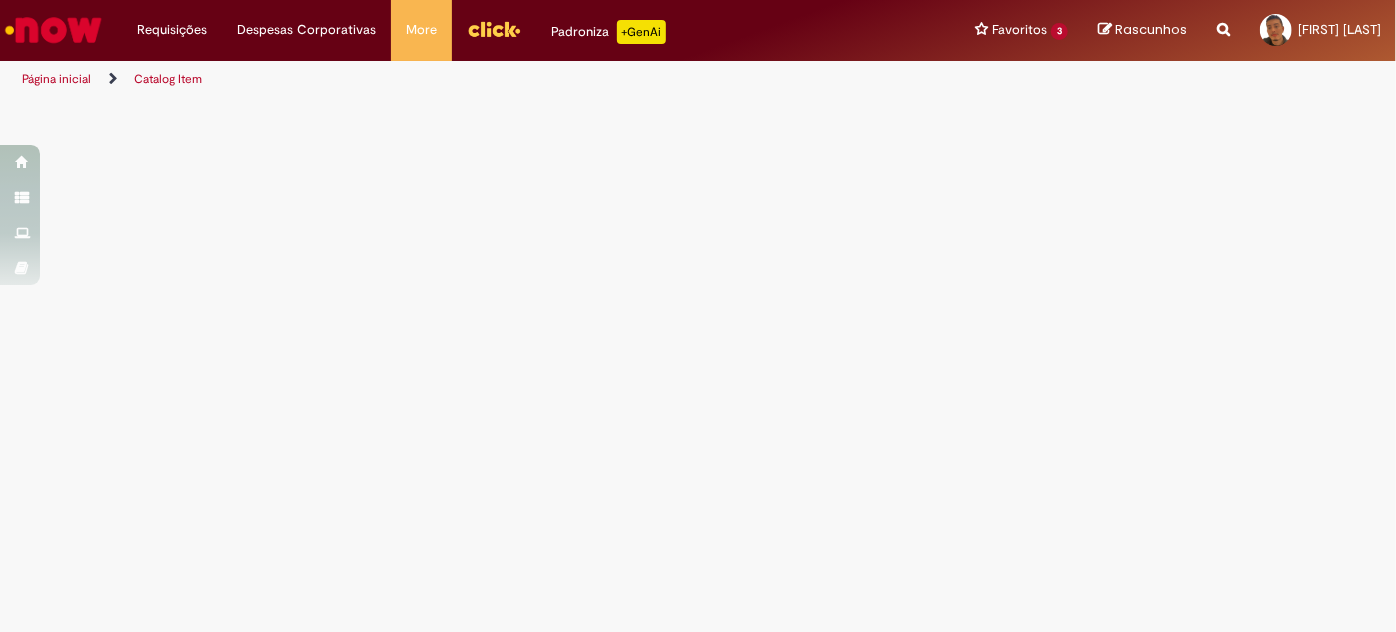 scroll, scrollTop: 0, scrollLeft: 0, axis: both 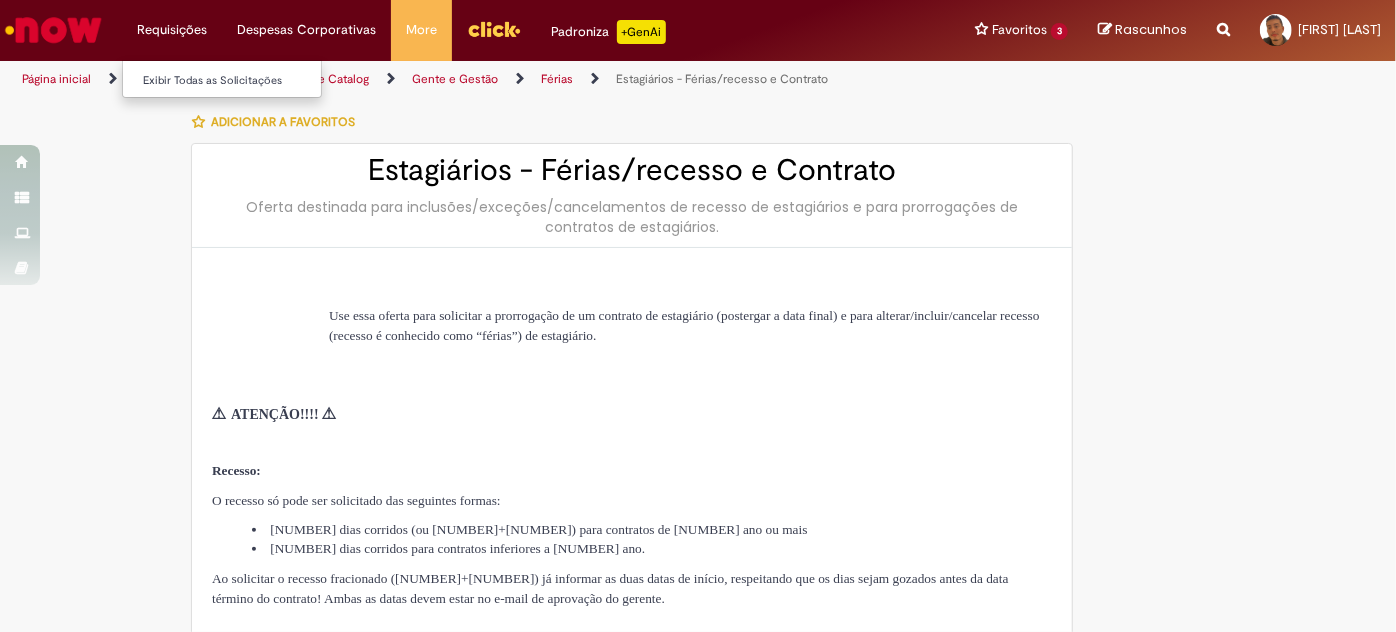 type on "********" 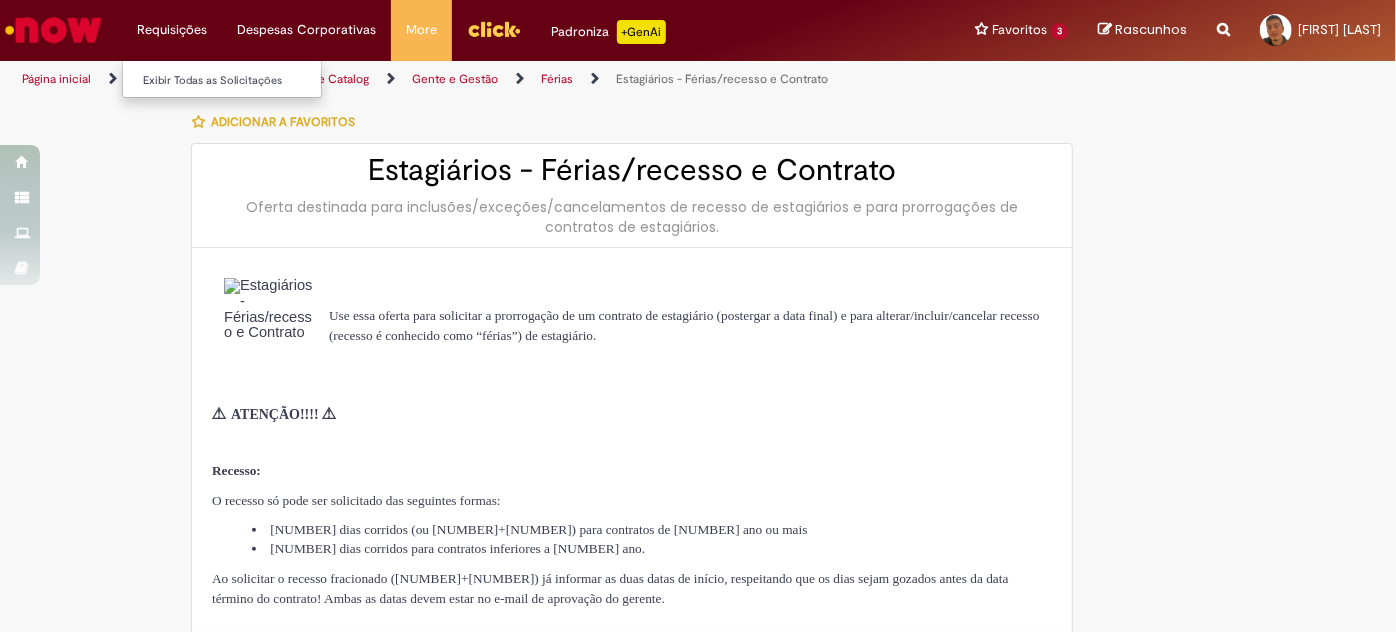 type on "**********" 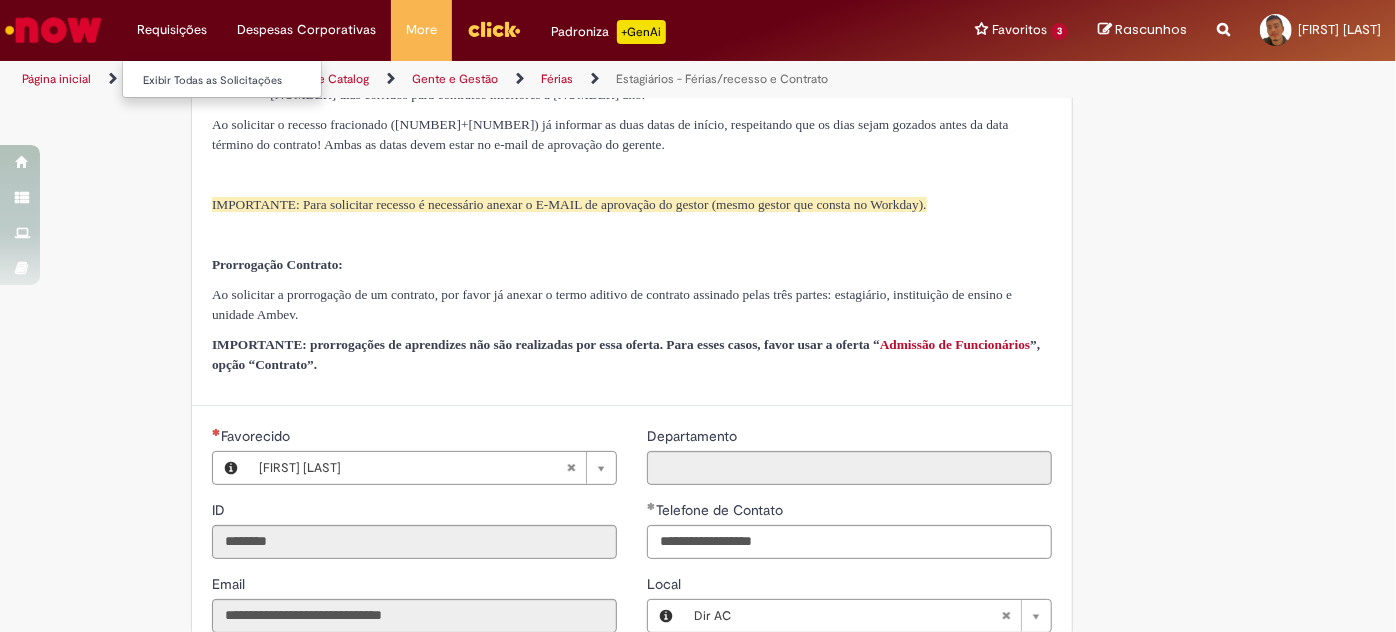 type on "**********" 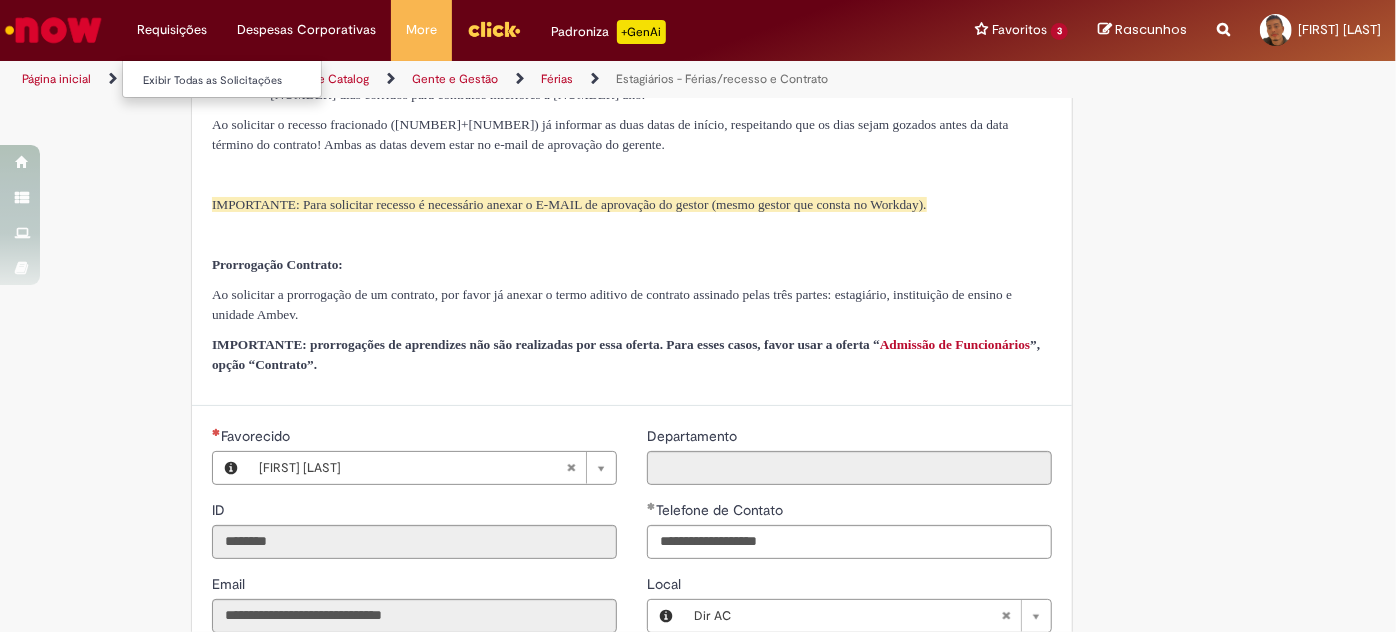 type on "**********" 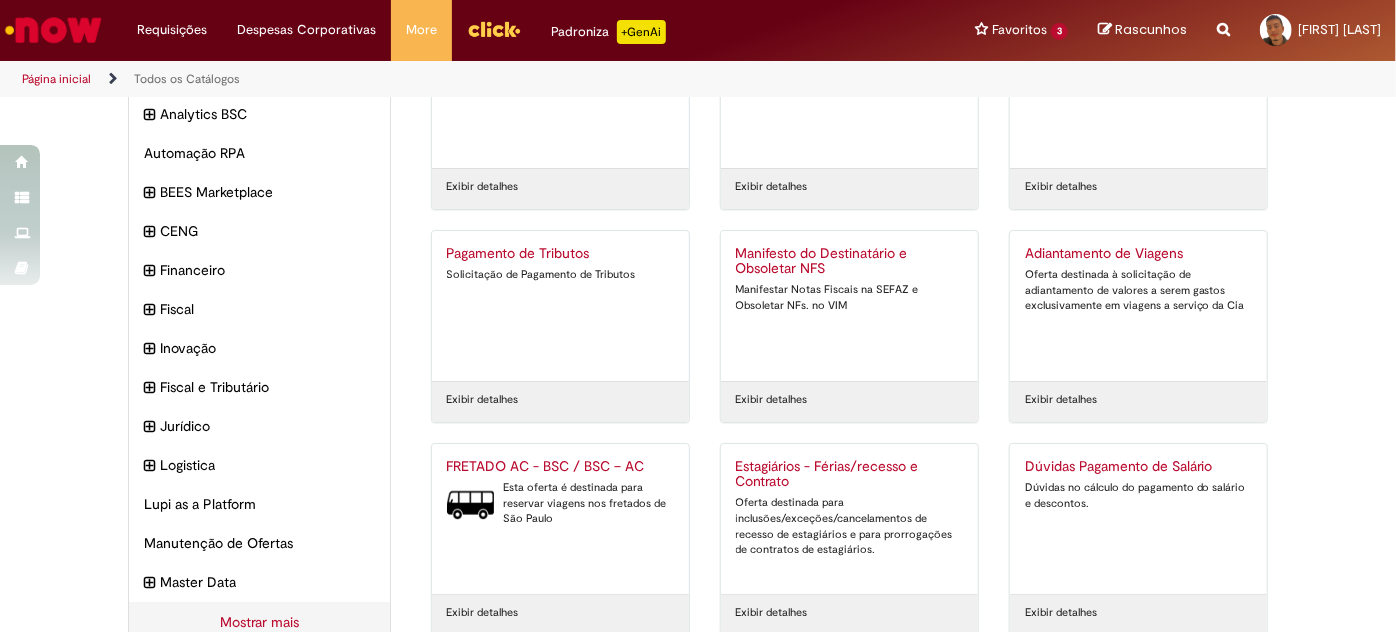 scroll, scrollTop: 272, scrollLeft: 0, axis: vertical 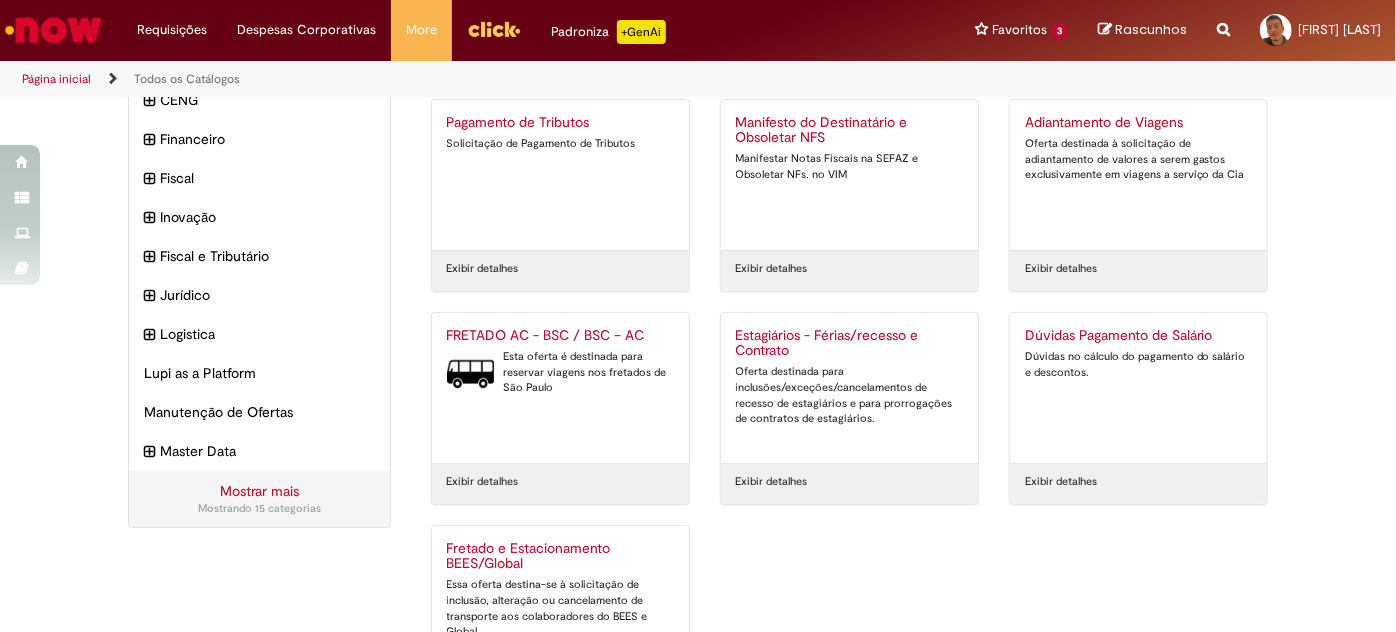 click on "Dúvidas Pagamento de Salário
Dúvidas no cálculo do pagamento do salário e descontos." at bounding box center [1138, 388] 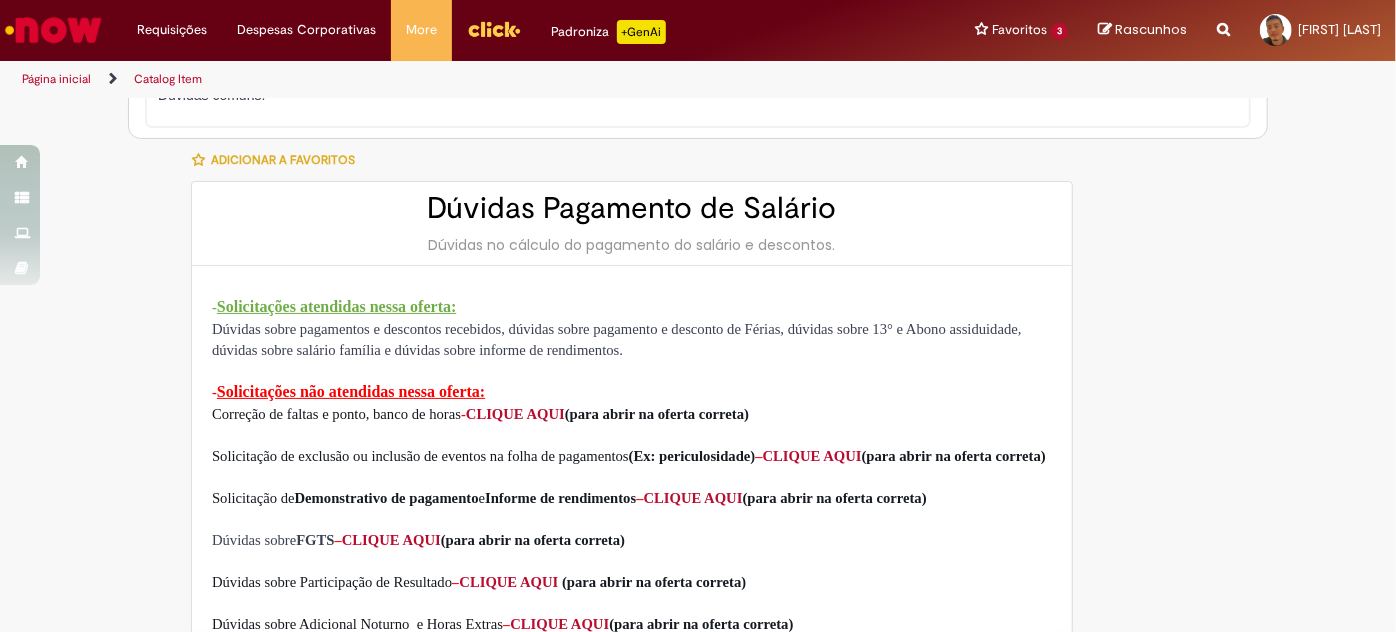 type on "********" 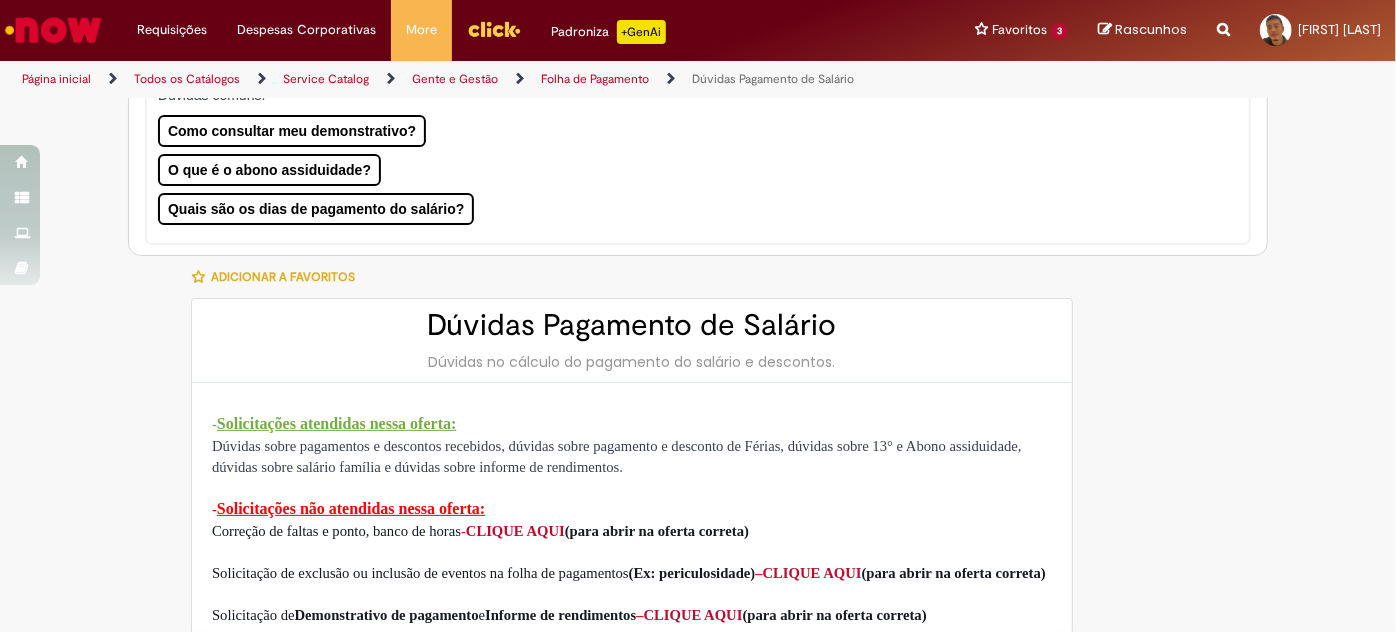 scroll, scrollTop: 0, scrollLeft: 0, axis: both 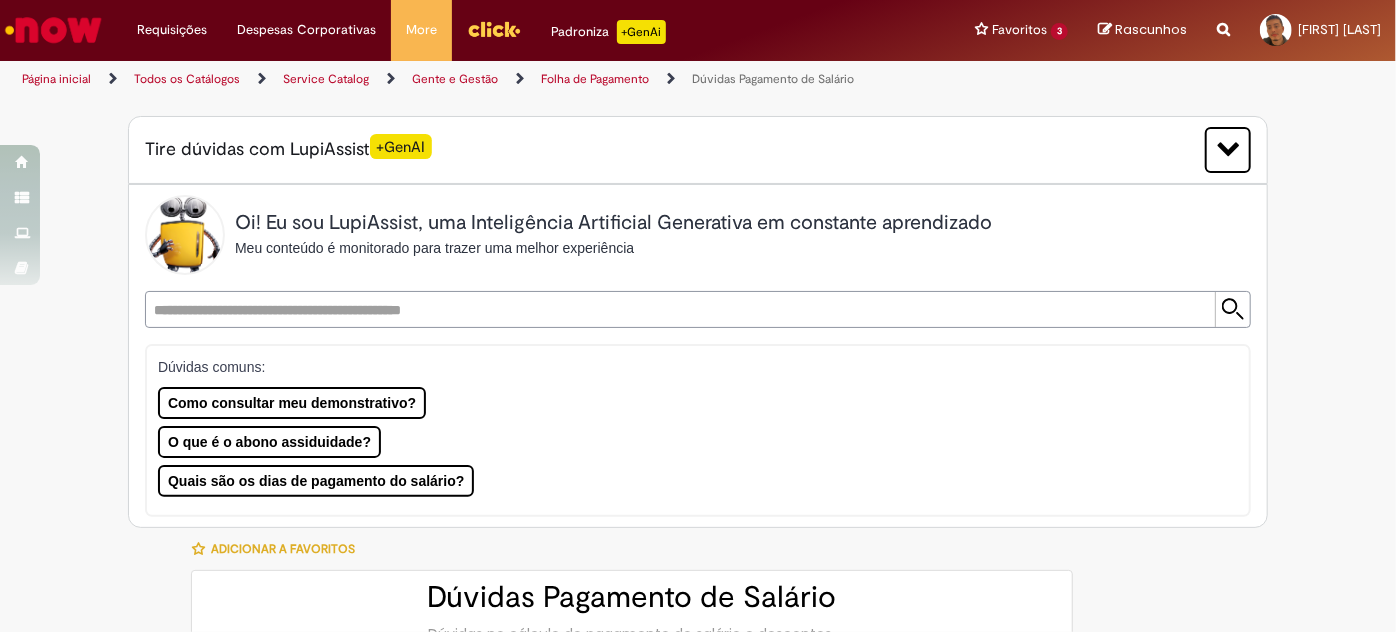 type on "**********" 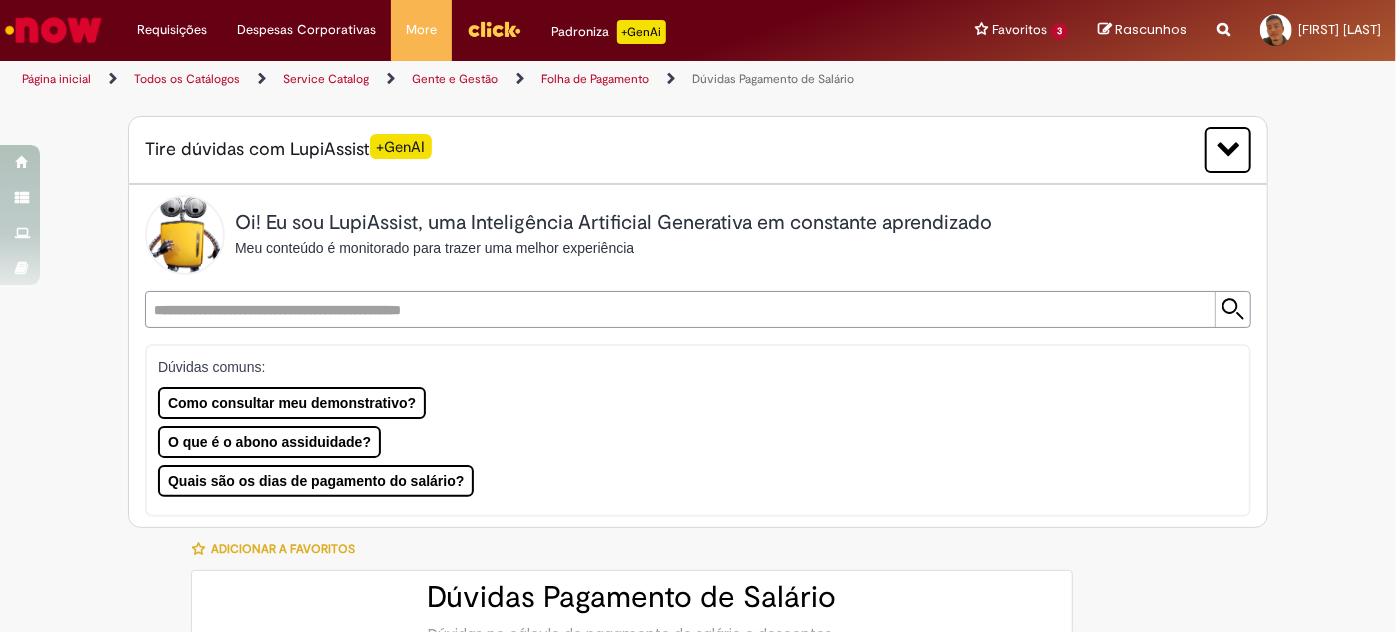 type on "**********" 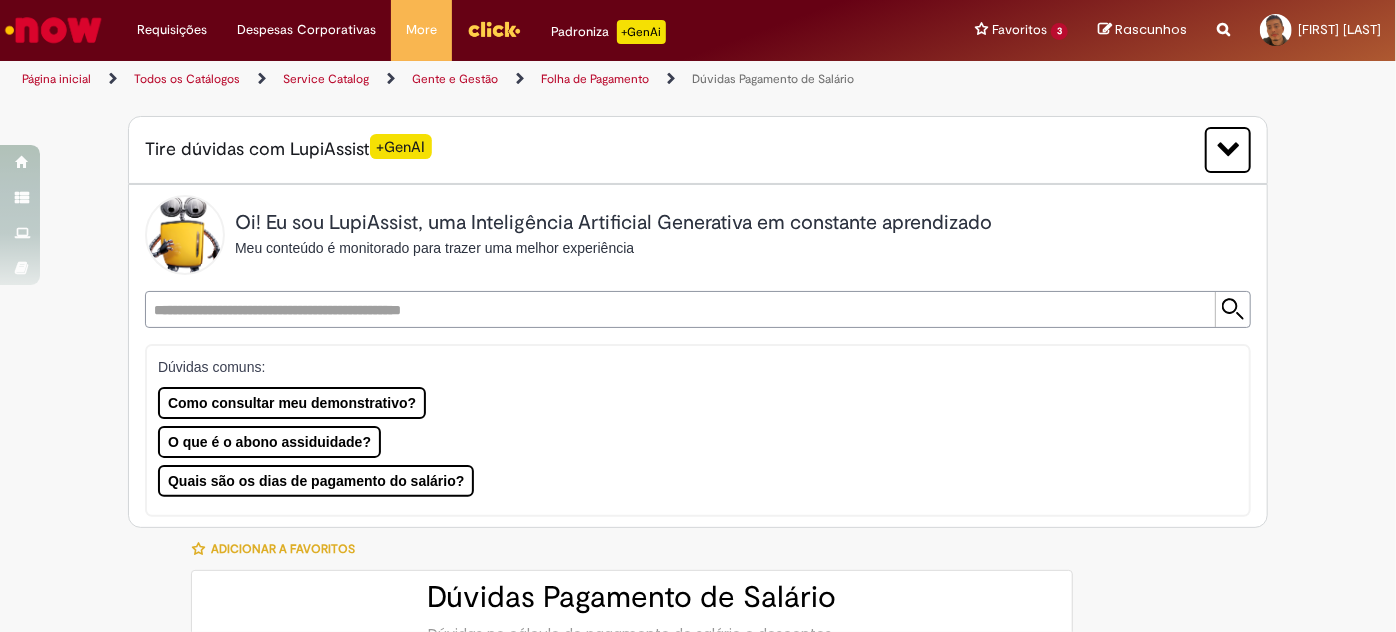 type on "**********" 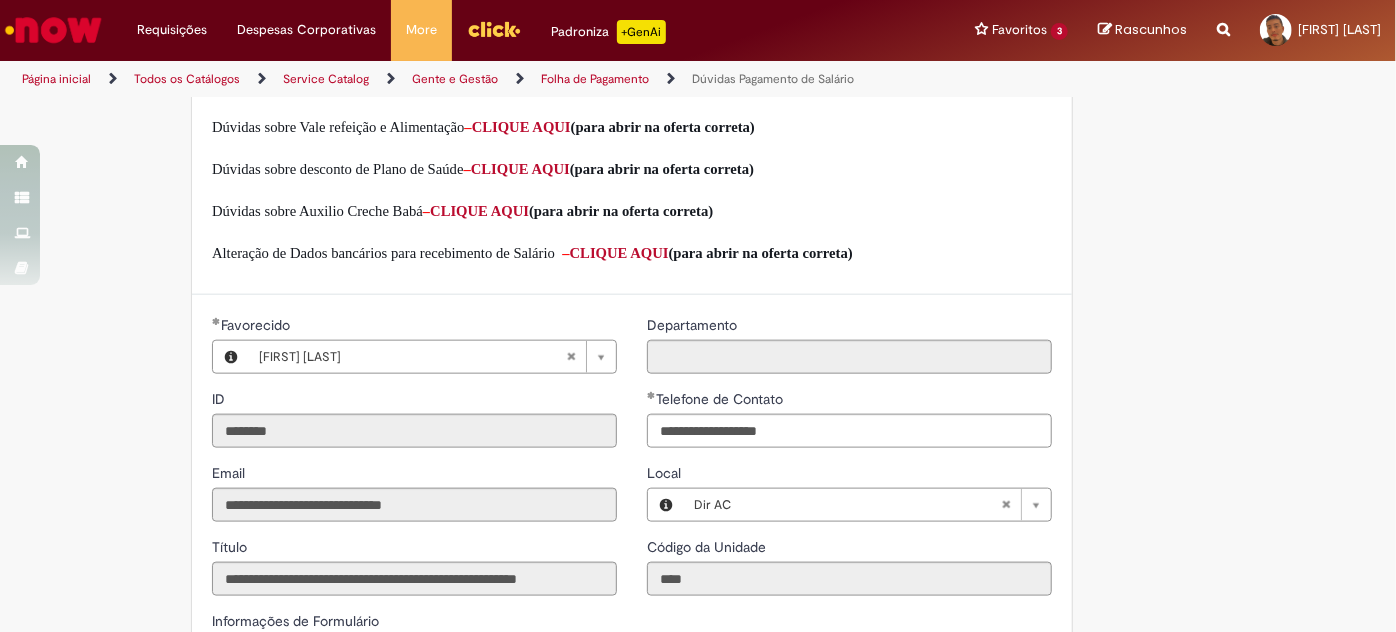 scroll, scrollTop: 1363, scrollLeft: 0, axis: vertical 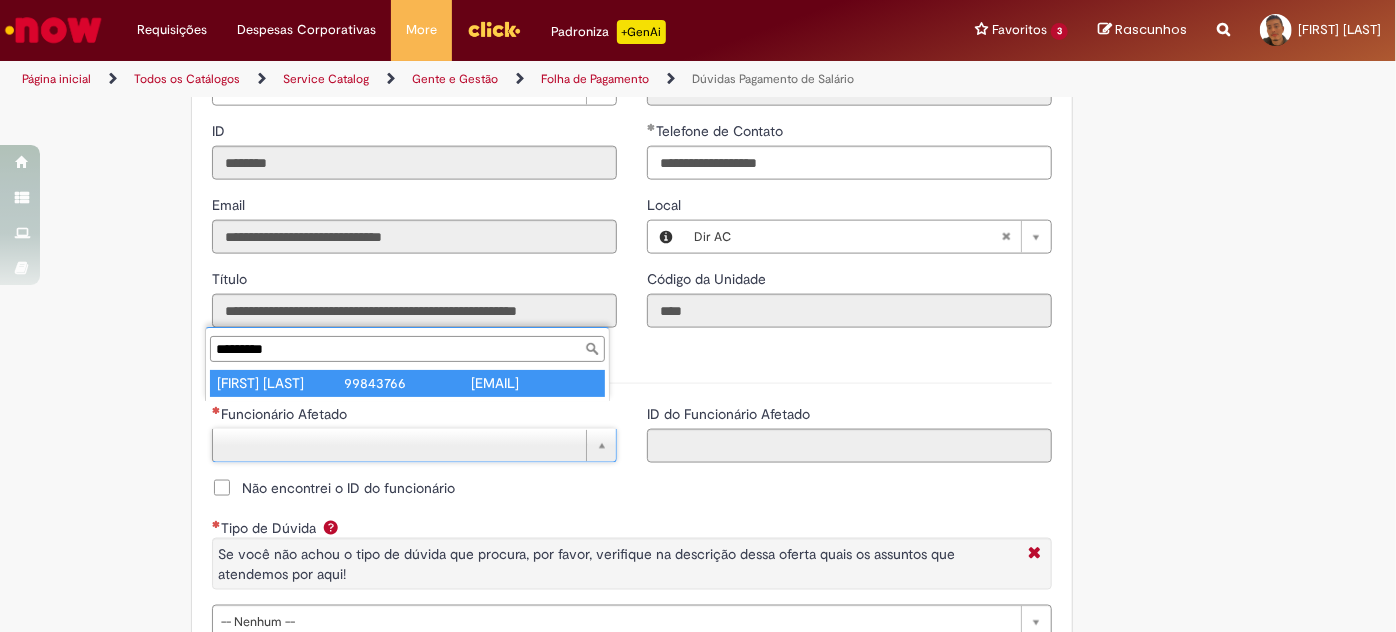 type on "*********" 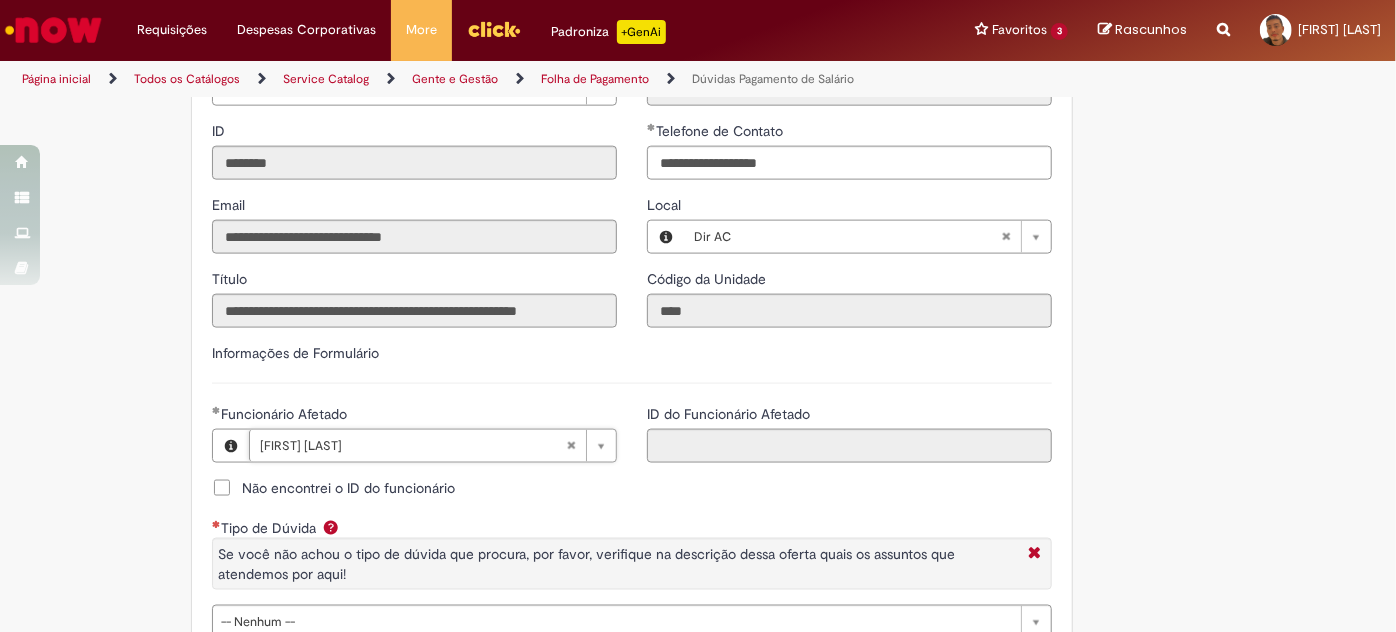 type on "********" 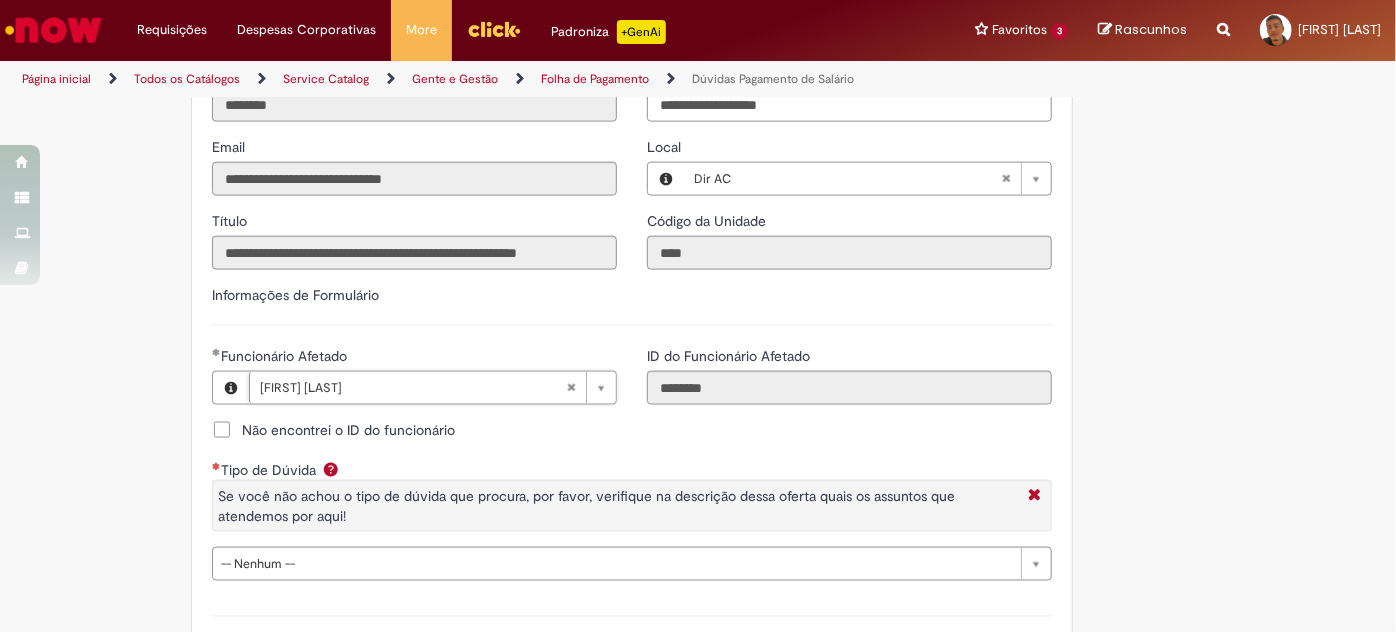 scroll, scrollTop: 1714, scrollLeft: 0, axis: vertical 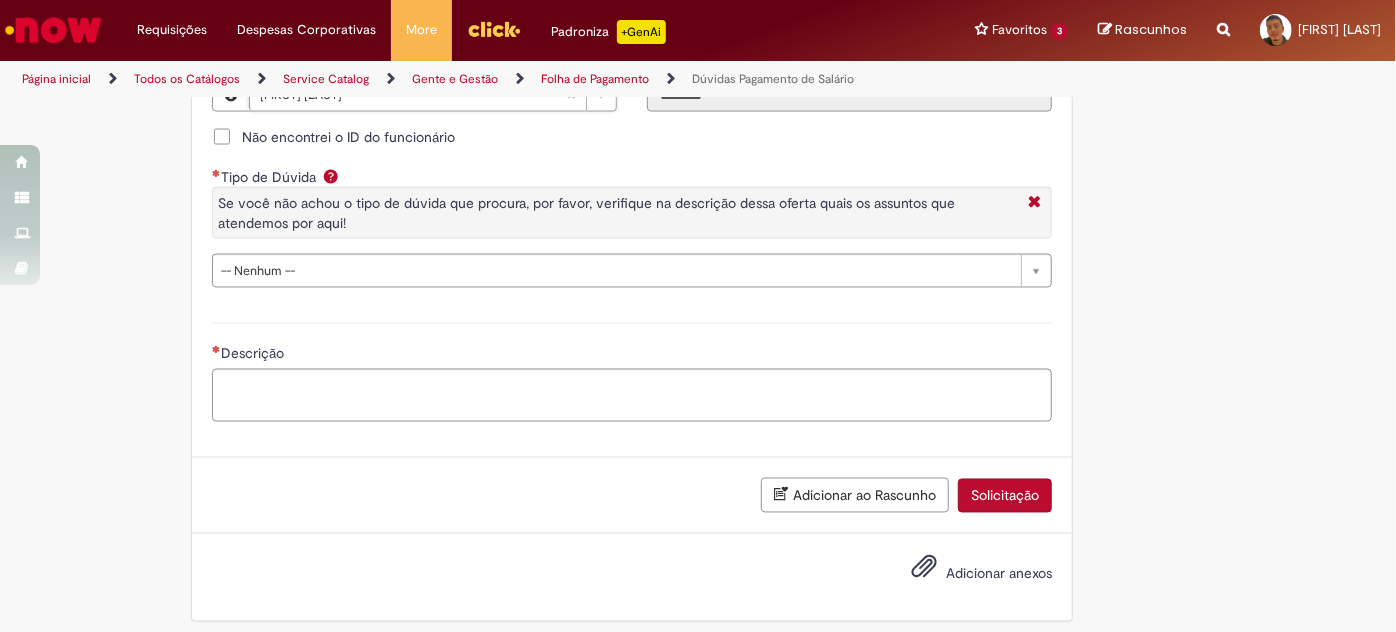 click on "Tipo de Dúvida Se você não achou o tipo de dúvida que procura, por favor, verifique na descrição dessa oferta quais os assuntos que atendemos por aqui!" at bounding box center [632, 208] 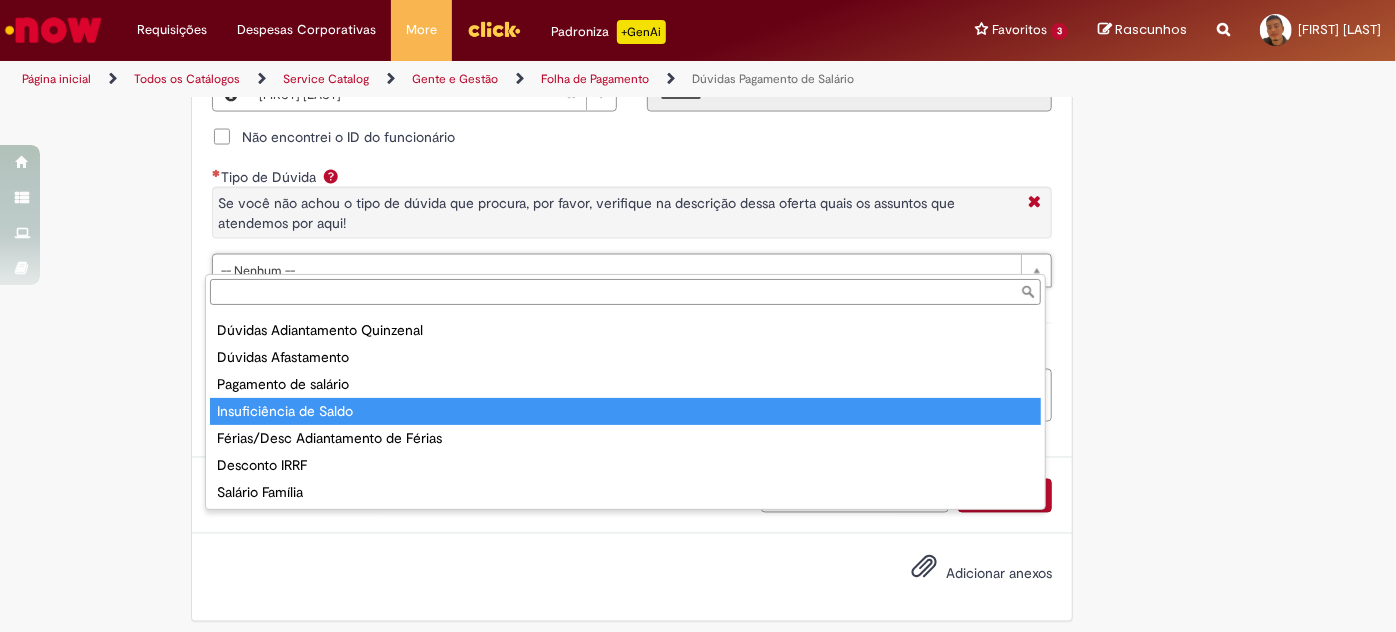 scroll, scrollTop: 0, scrollLeft: 0, axis: both 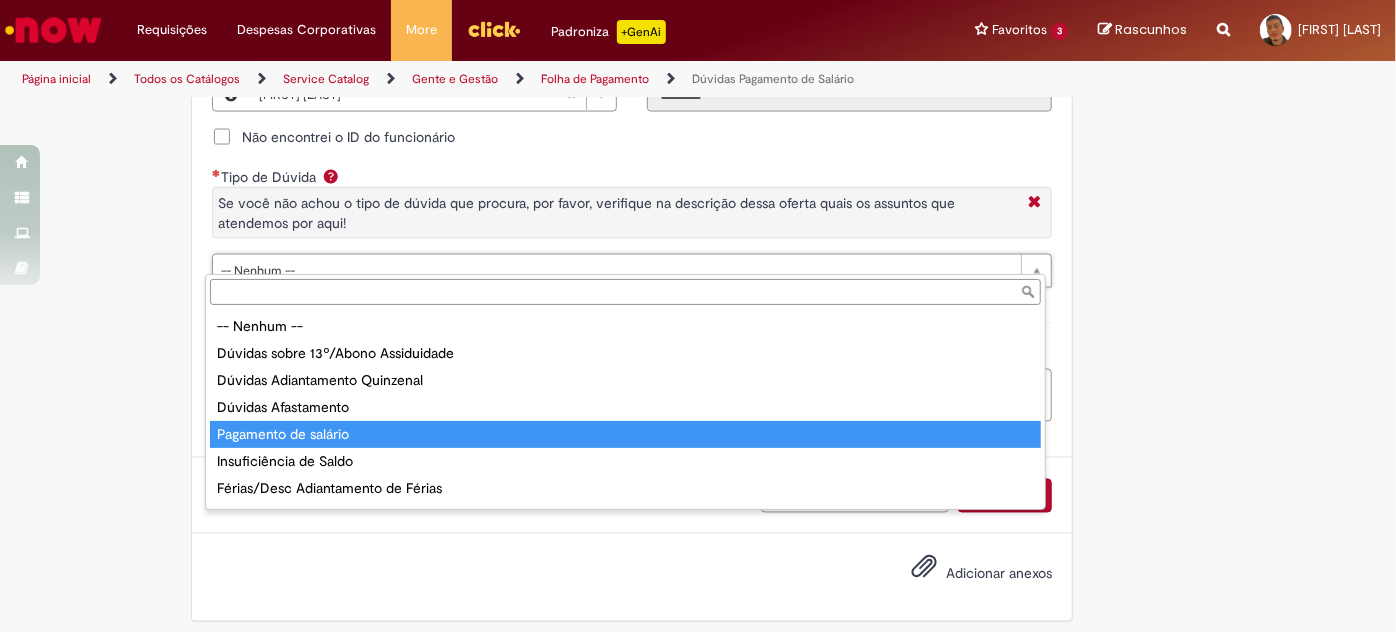 type on "**********" 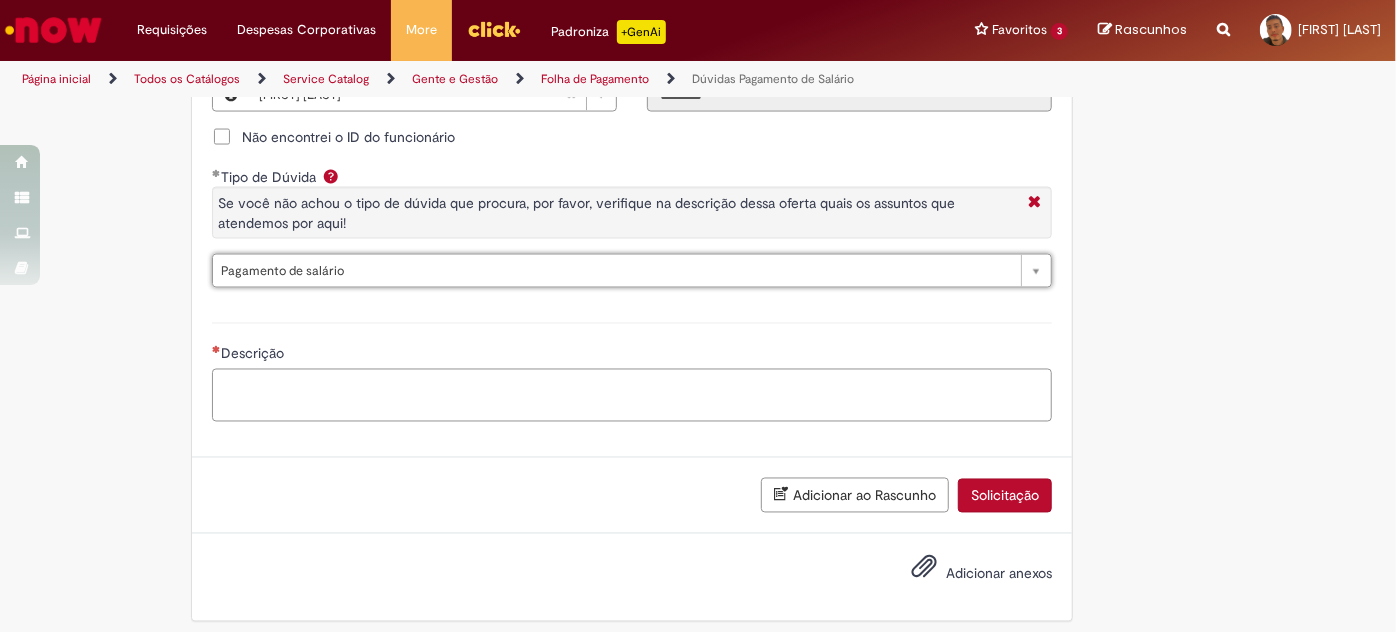 click on "Descrição" at bounding box center [632, 395] 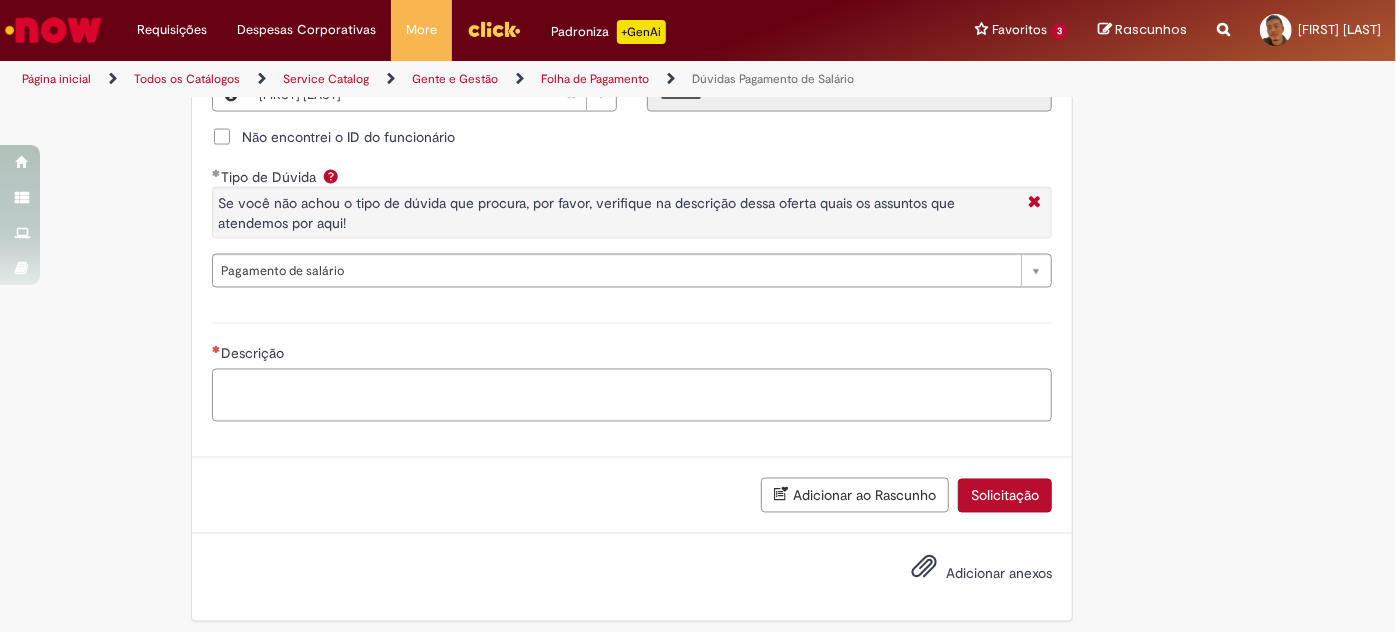 paste on "**********" 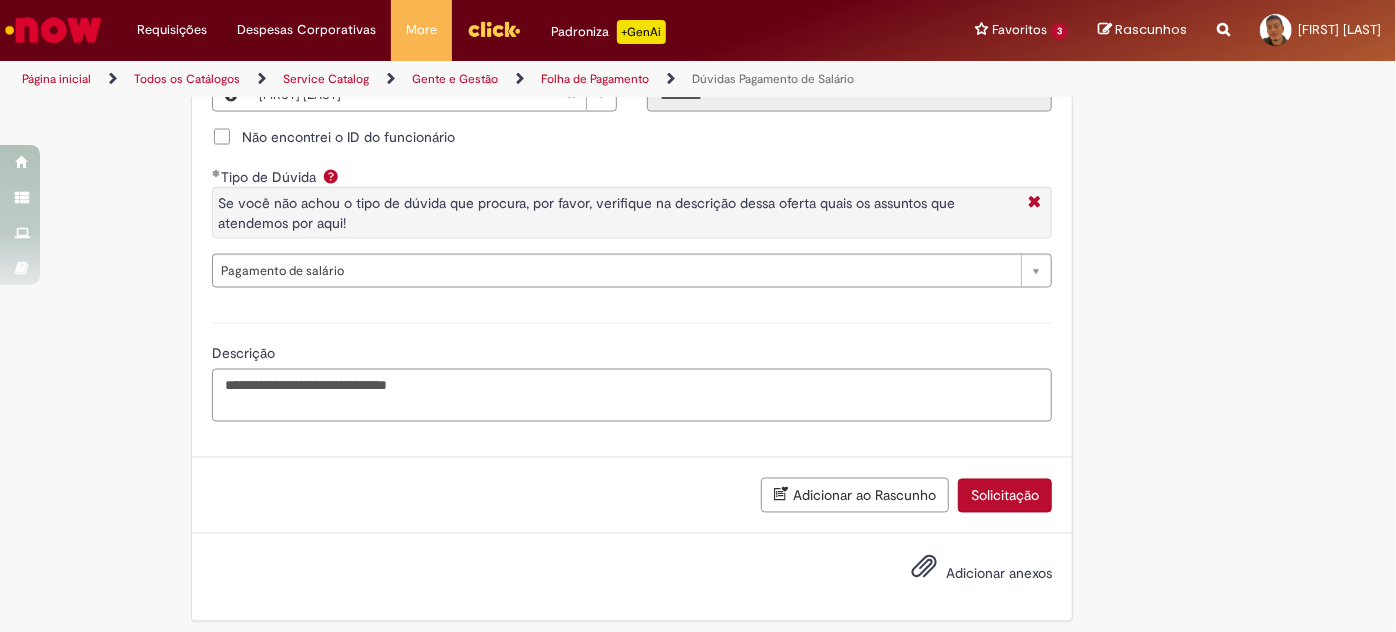 paste on "**********" 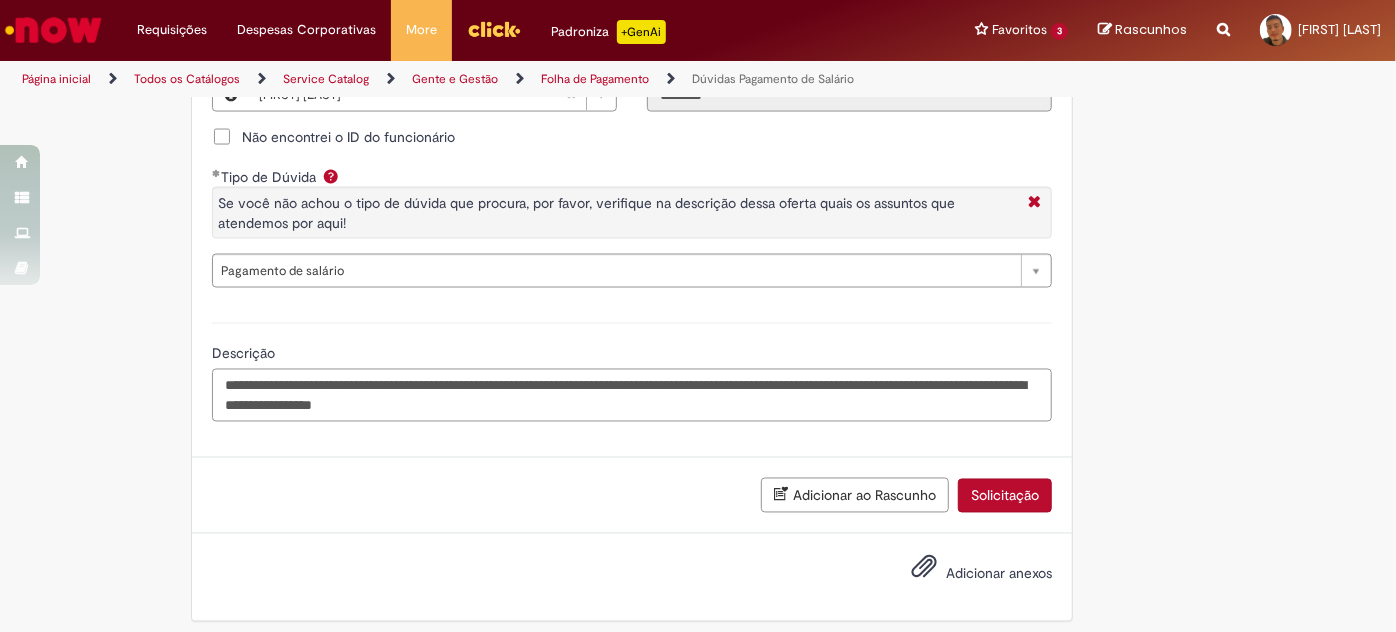 type on "**********" 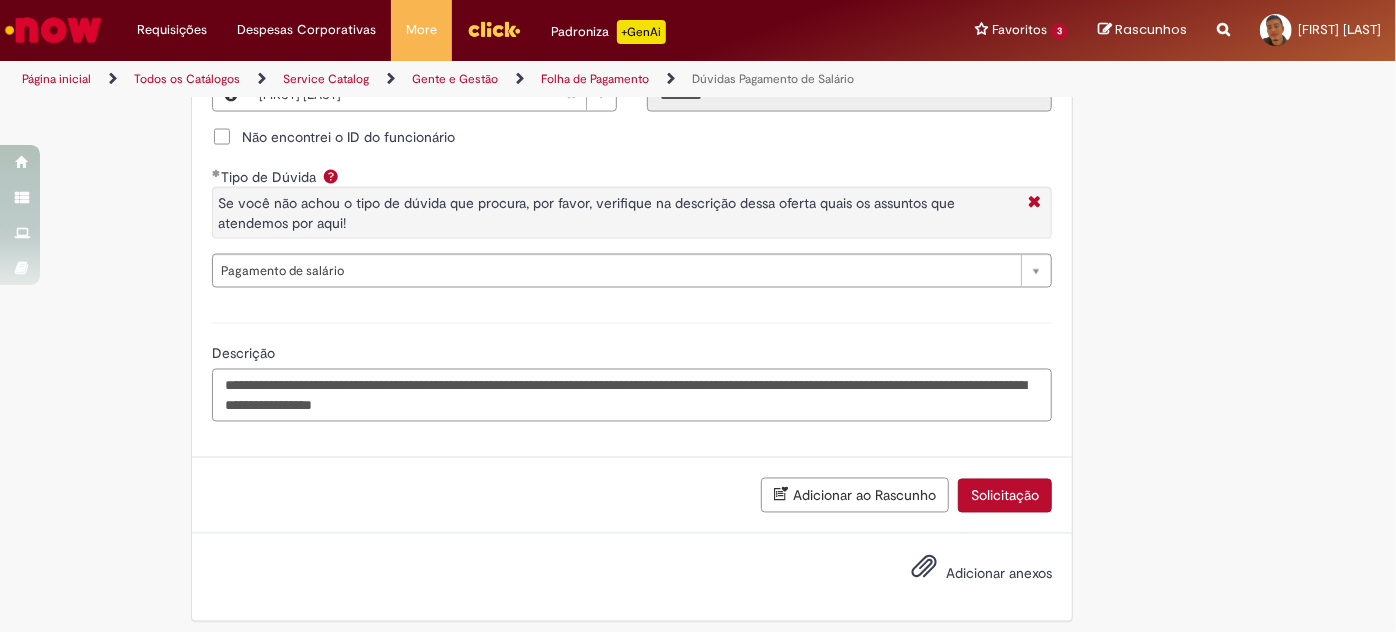 click on "**********" at bounding box center (632, 395) 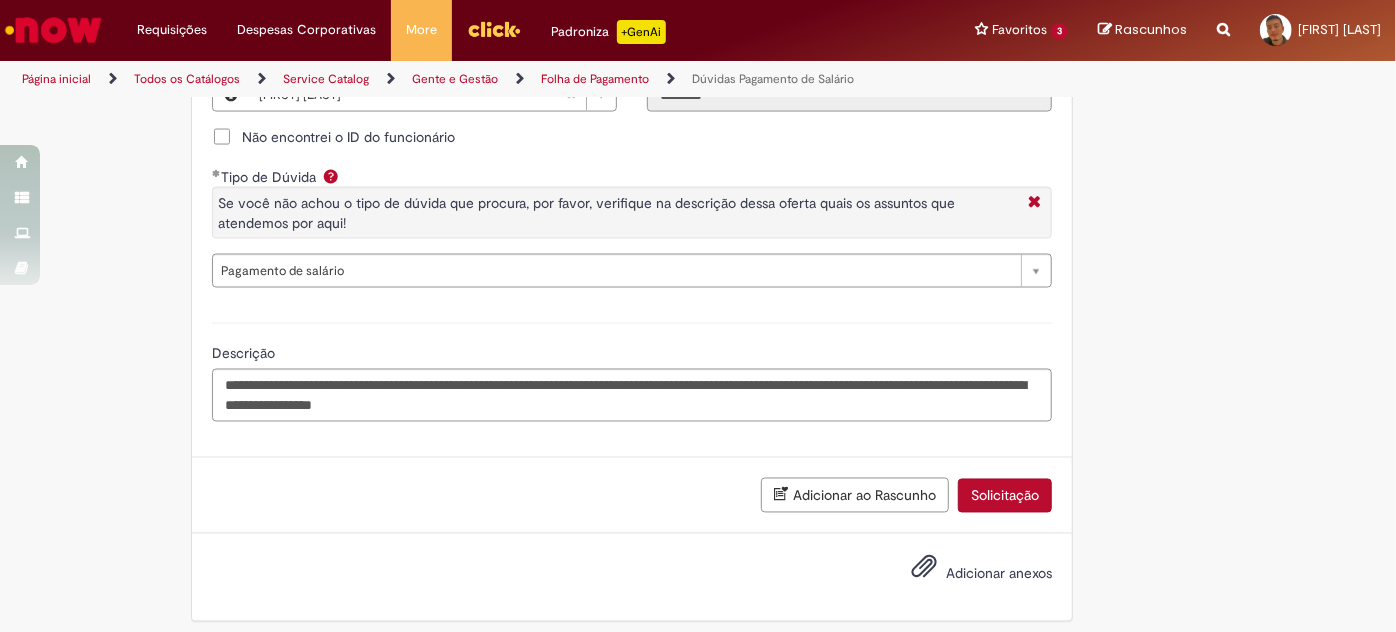 click on "Adicionar anexos" at bounding box center [999, 574] 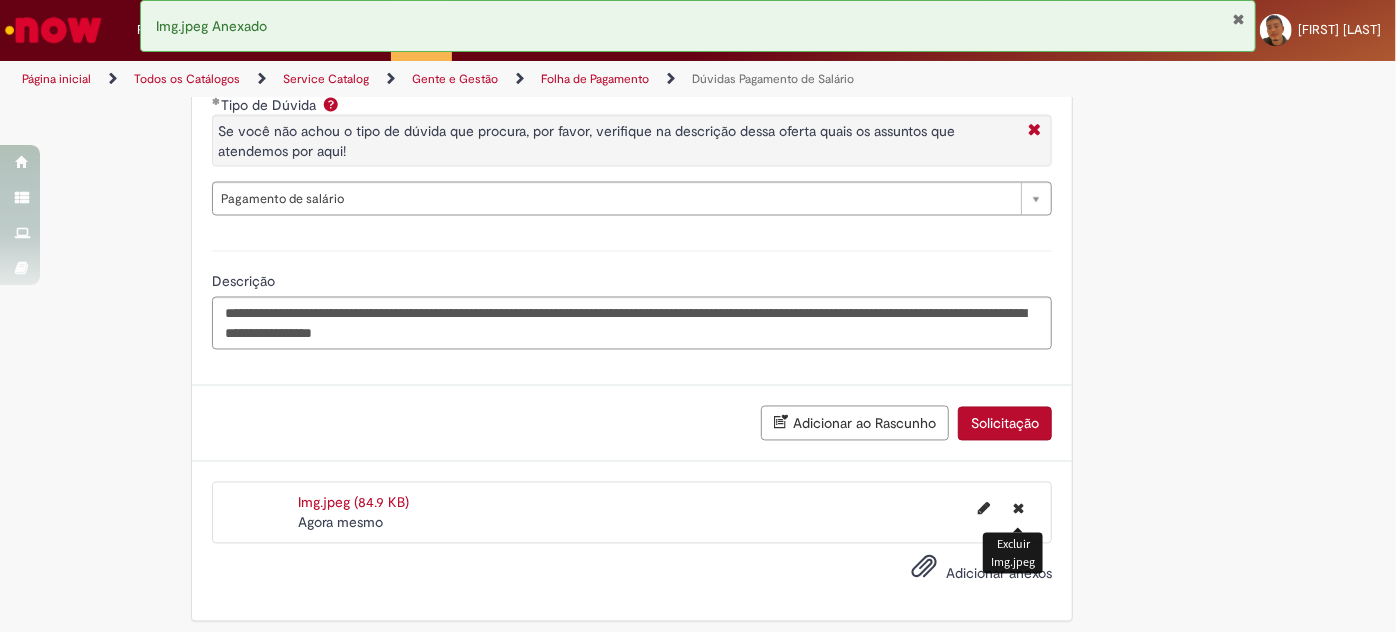click on "Solicitação" at bounding box center (1005, 424) 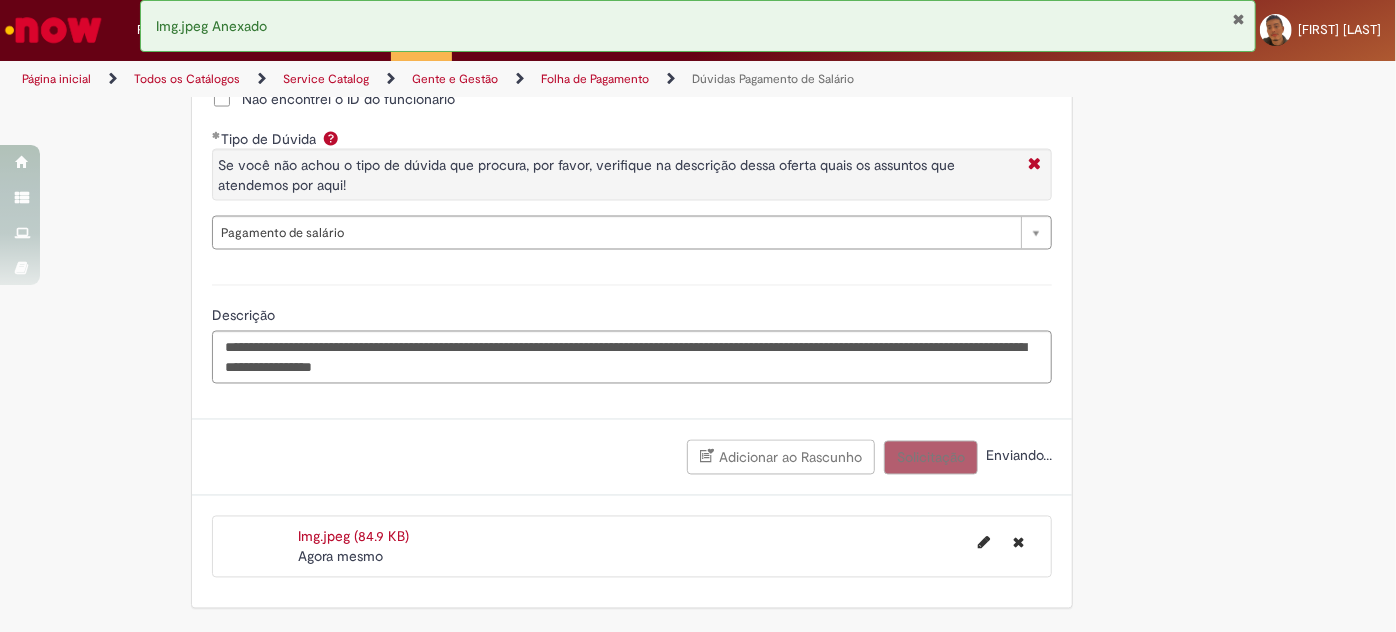 scroll, scrollTop: 1740, scrollLeft: 0, axis: vertical 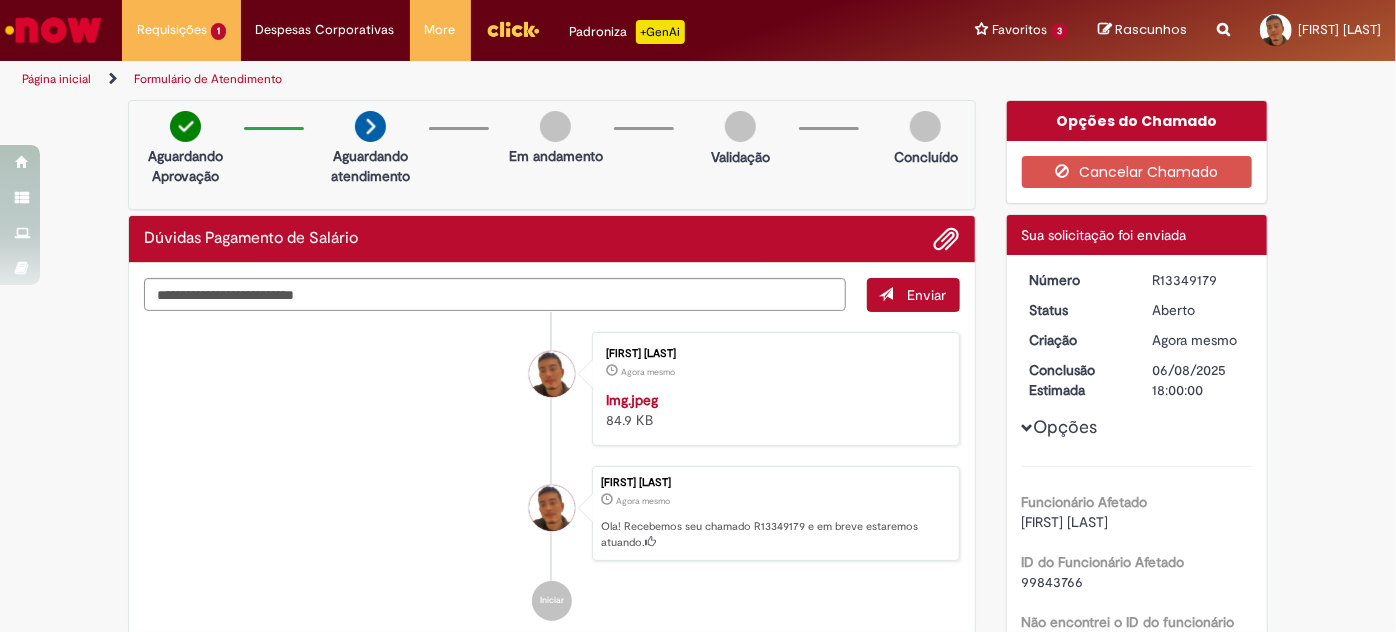 click at bounding box center (772, 390) 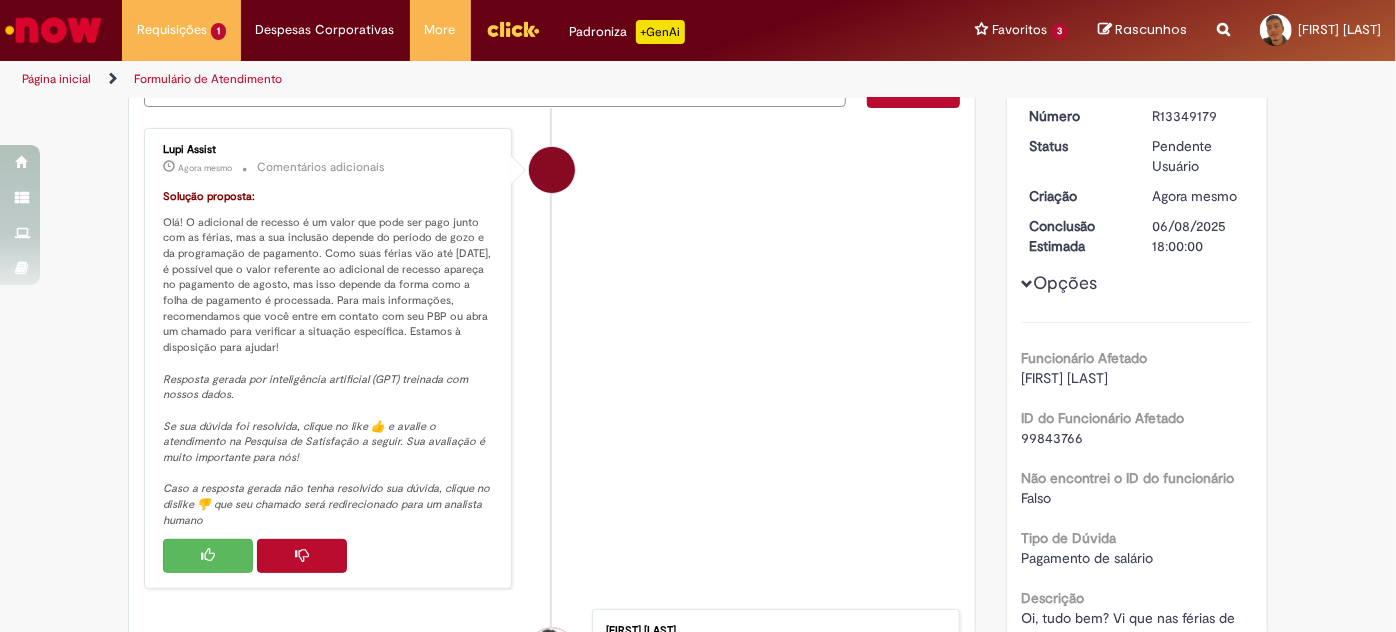 scroll, scrollTop: 363, scrollLeft: 0, axis: vertical 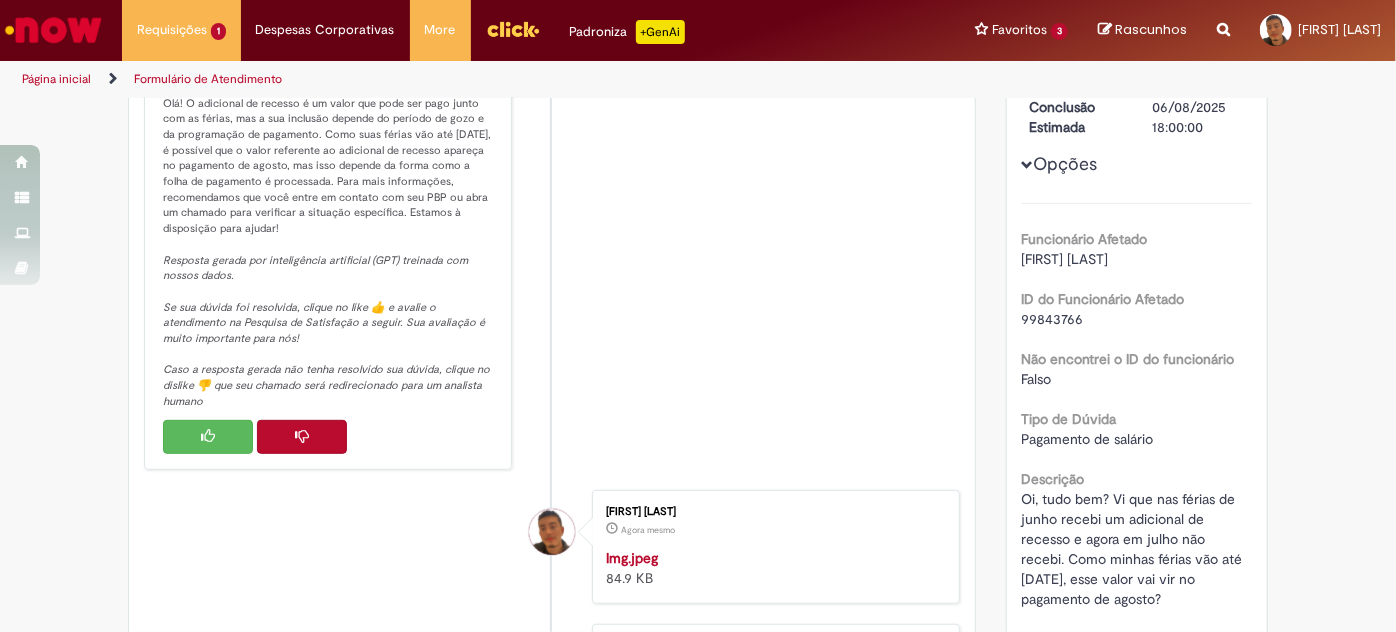 click at bounding box center [302, 437] 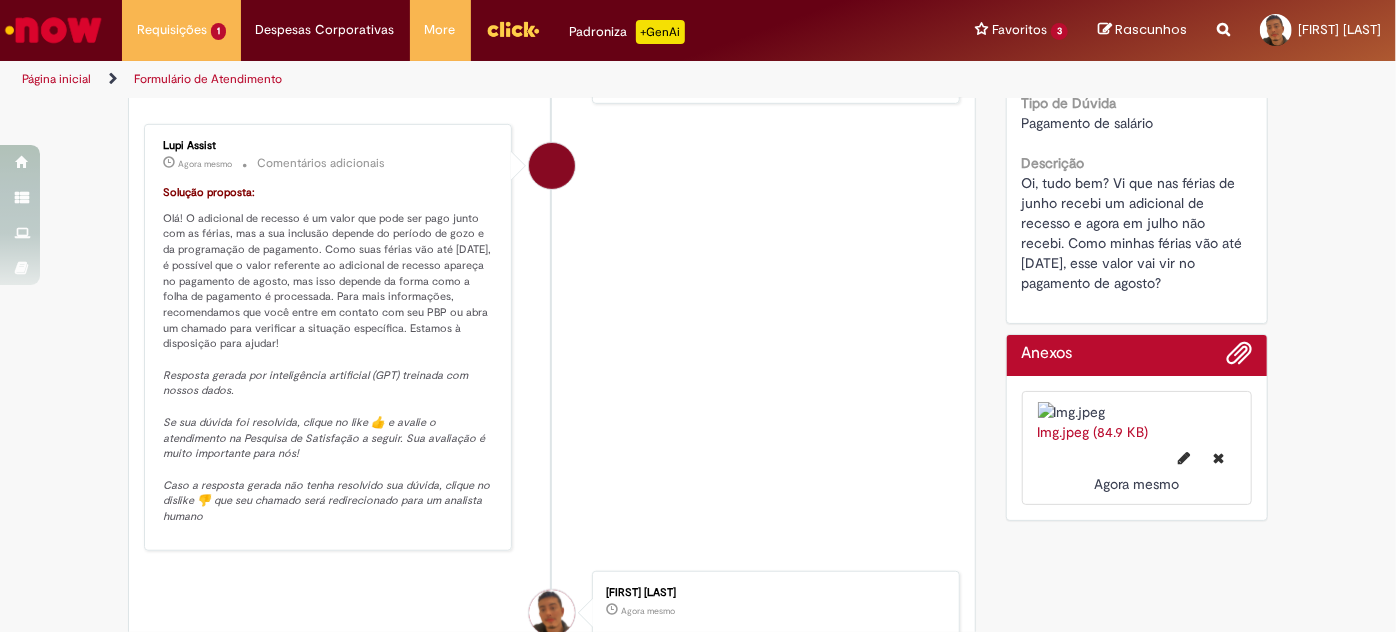 scroll, scrollTop: 727, scrollLeft: 0, axis: vertical 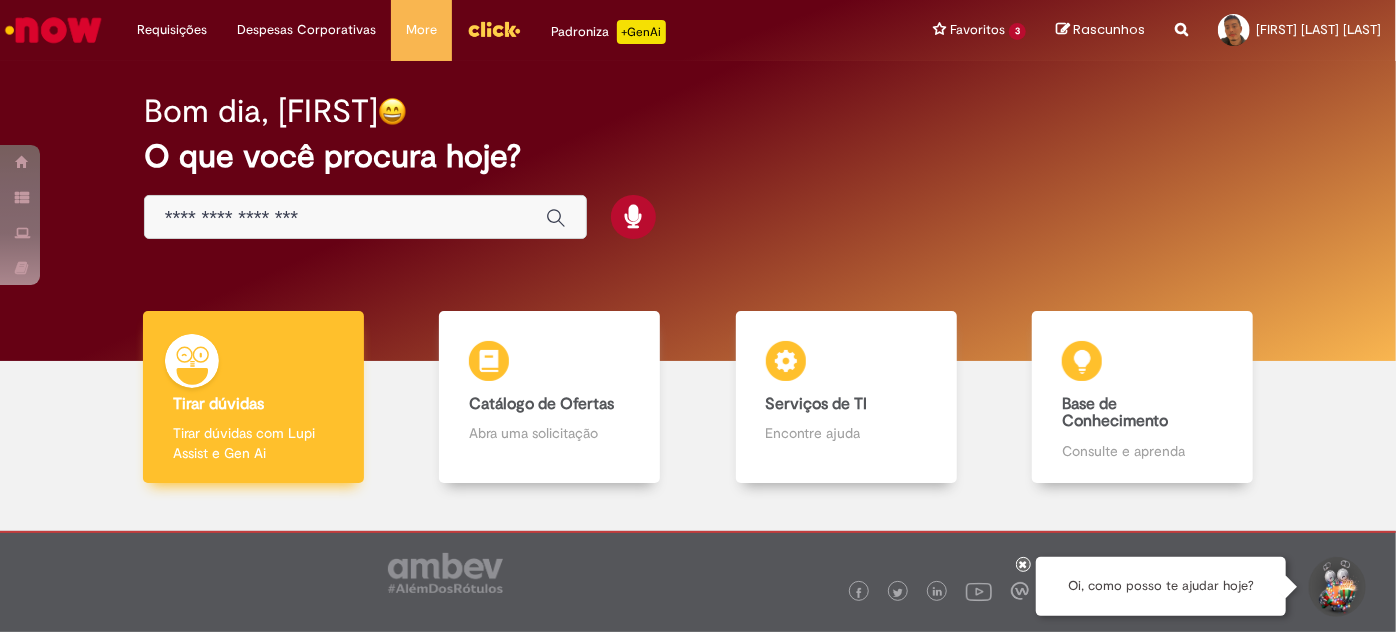 click on "Tirar dúvidas
Tirar dúvidas
Tirar dúvidas com Lupi Assist e Gen Ai" at bounding box center [253, 397] 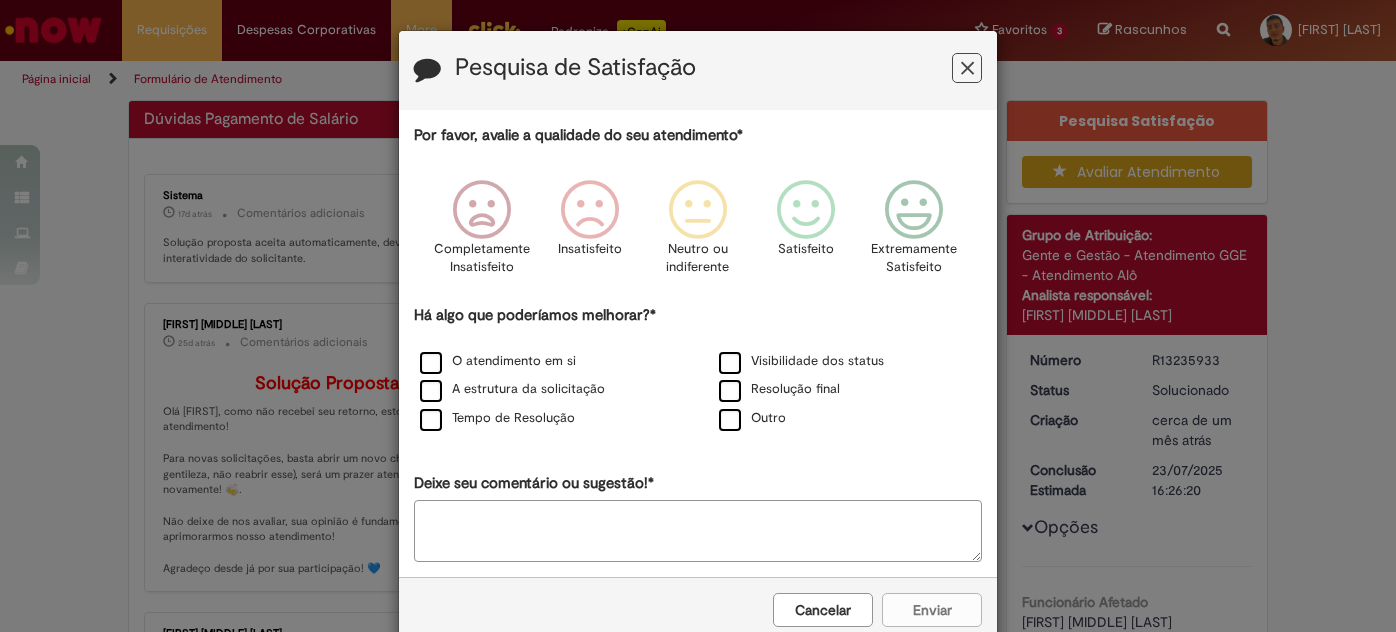 scroll, scrollTop: 0, scrollLeft: 0, axis: both 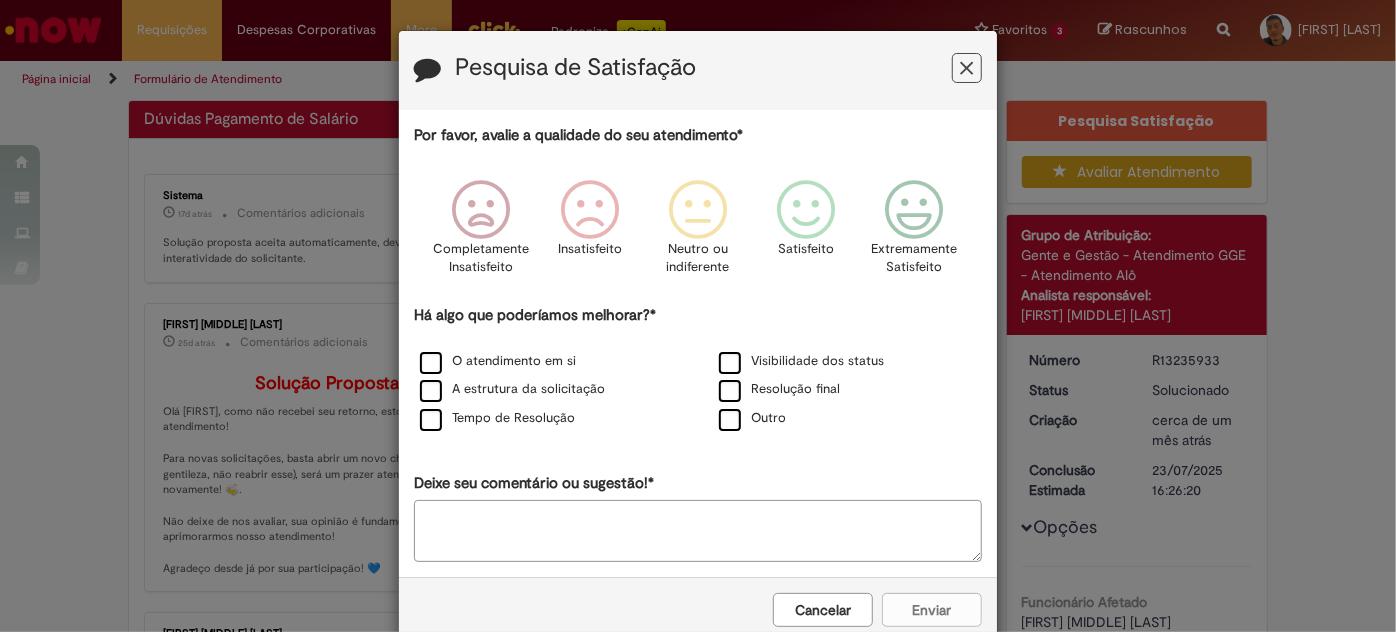 click at bounding box center [967, 68] 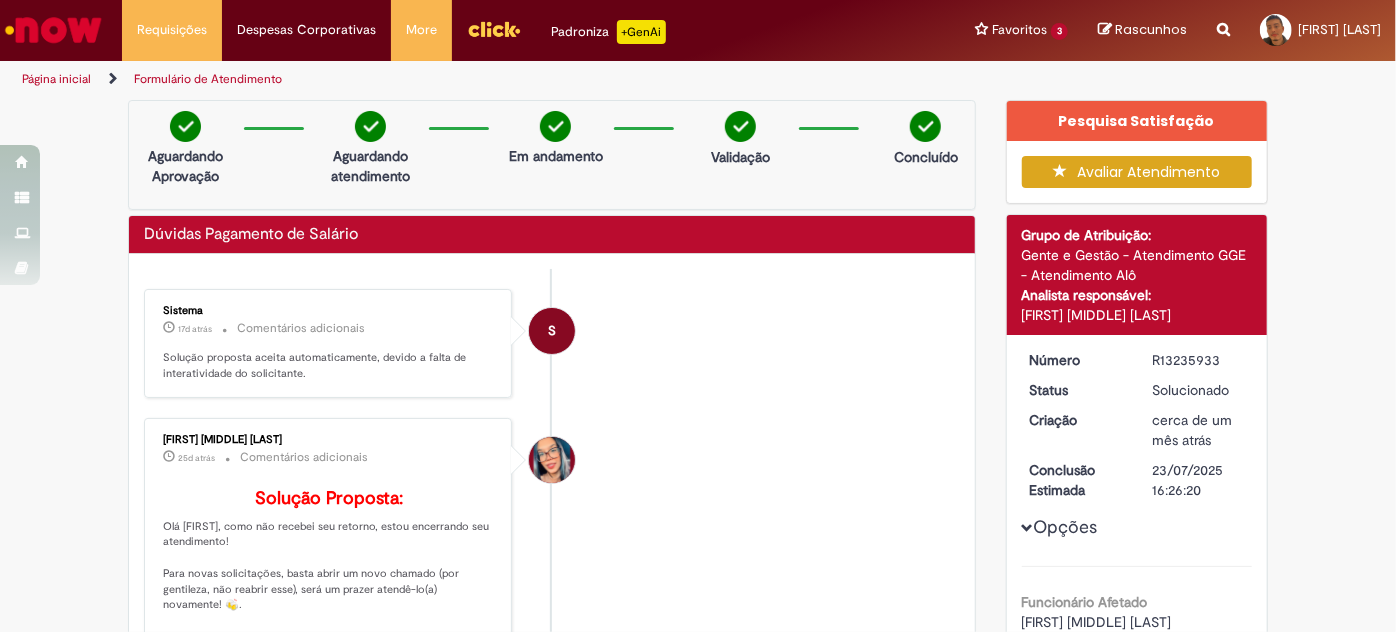 click on "Gente e Gestão - Atendimento GGE - Atendimento Alô" at bounding box center [1137, 265] 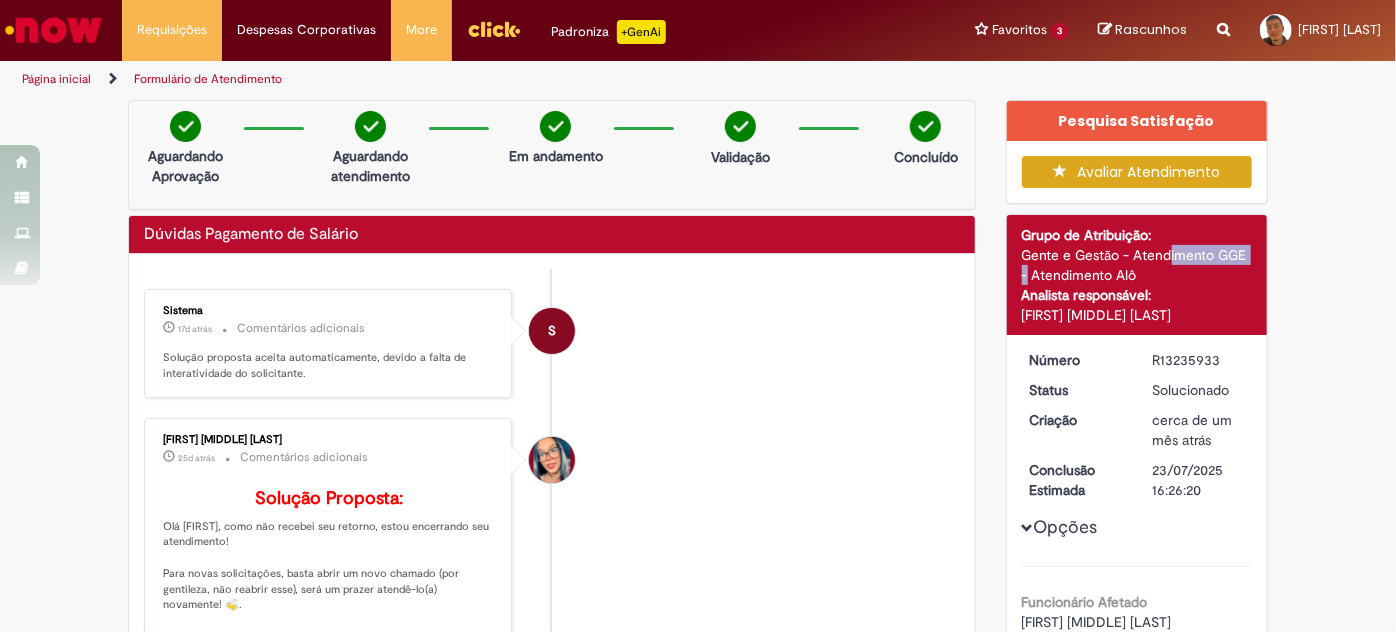 click on "Gente e Gestão - Atendimento GGE - Atendimento Alô" at bounding box center [1137, 265] 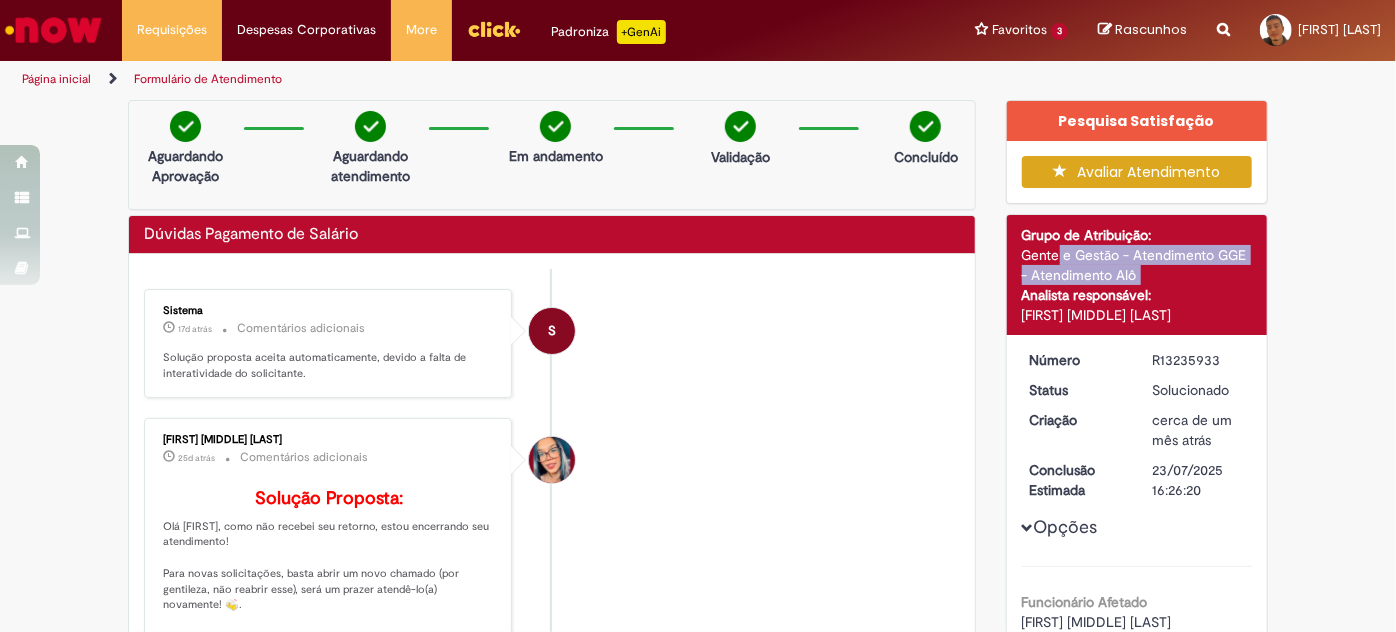 click on "Gente e Gestão - Atendimento GGE - Atendimento Alô" at bounding box center [1137, 265] 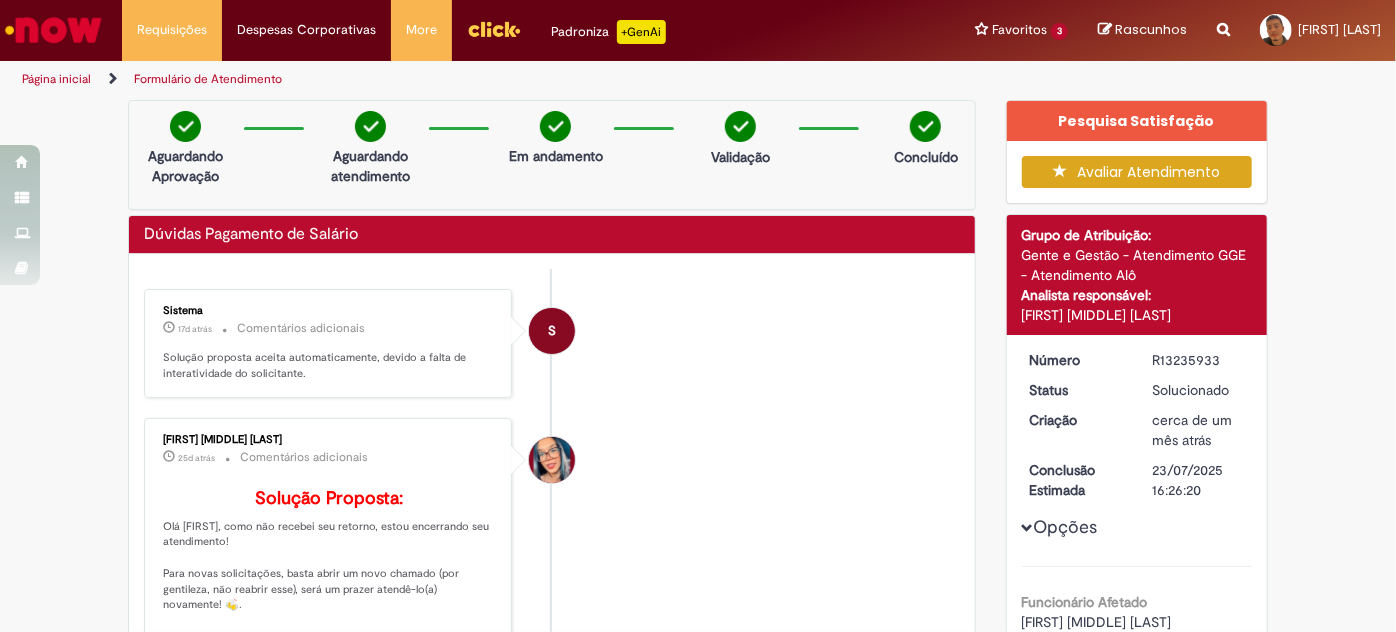 click on "Analista responsável:" at bounding box center (1137, 295) 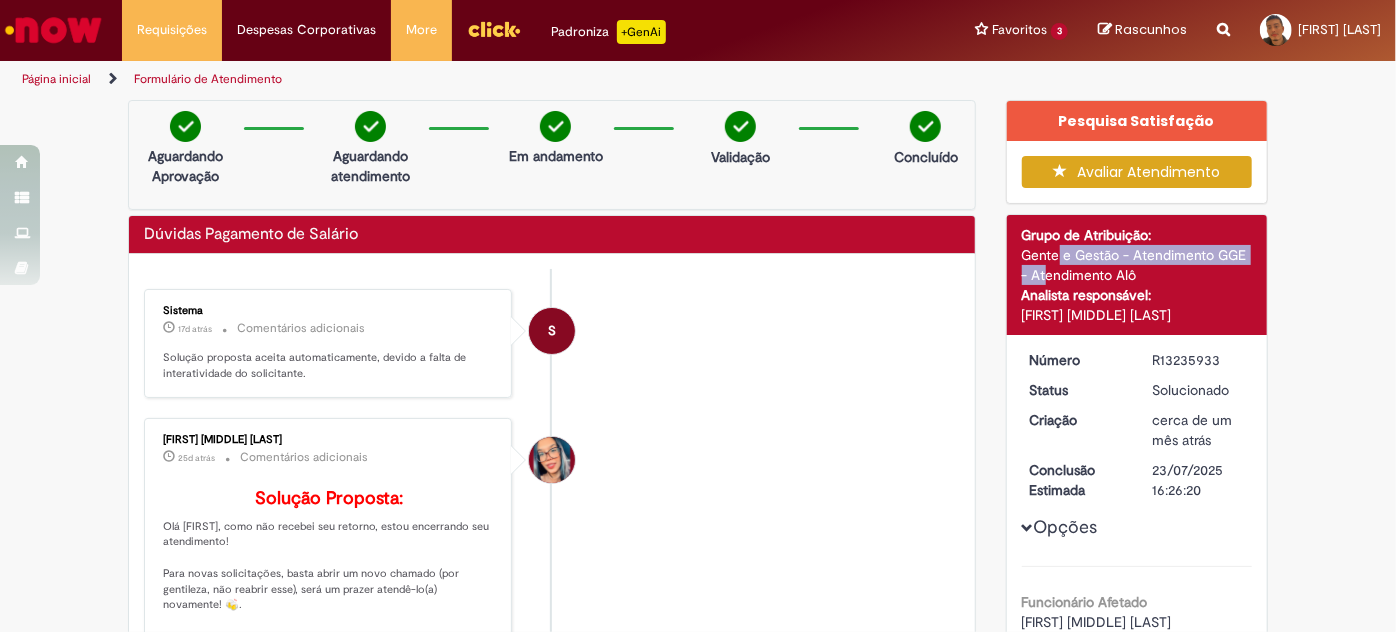 drag, startPoint x: 1242, startPoint y: 254, endPoint x: 1014, endPoint y: 257, distance: 228.01973 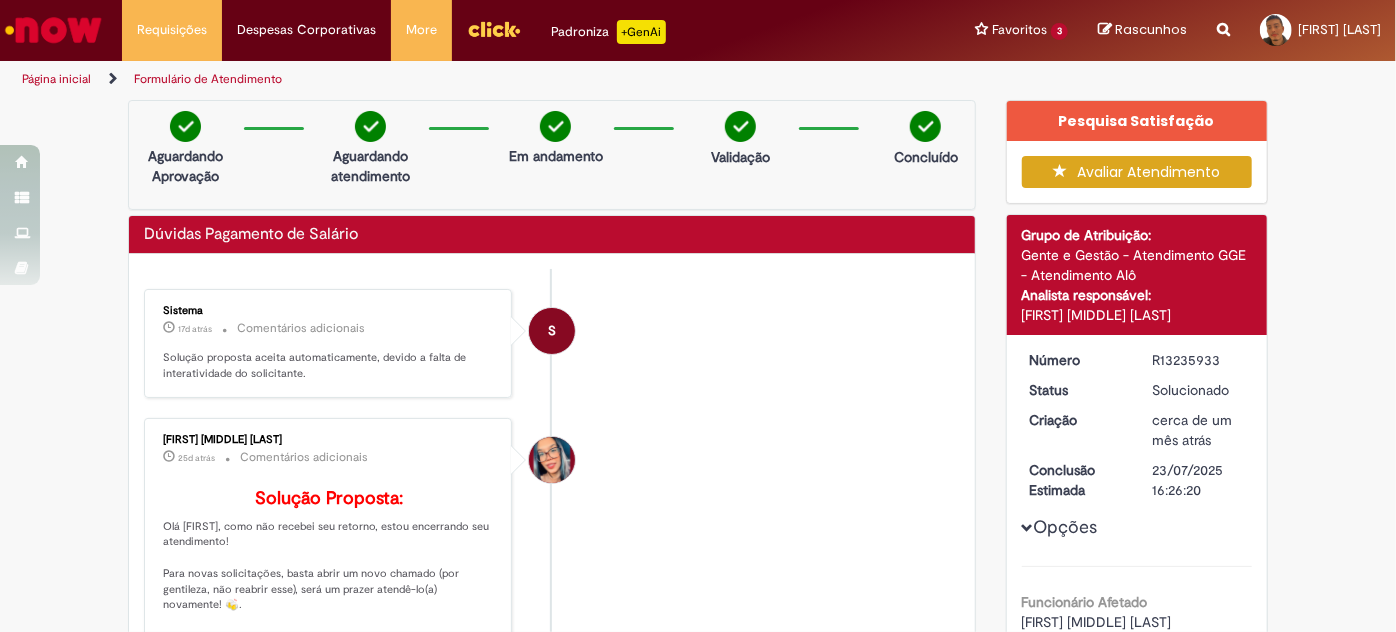 drag, startPoint x: 1102, startPoint y: 238, endPoint x: 1074, endPoint y: 263, distance: 37.536648 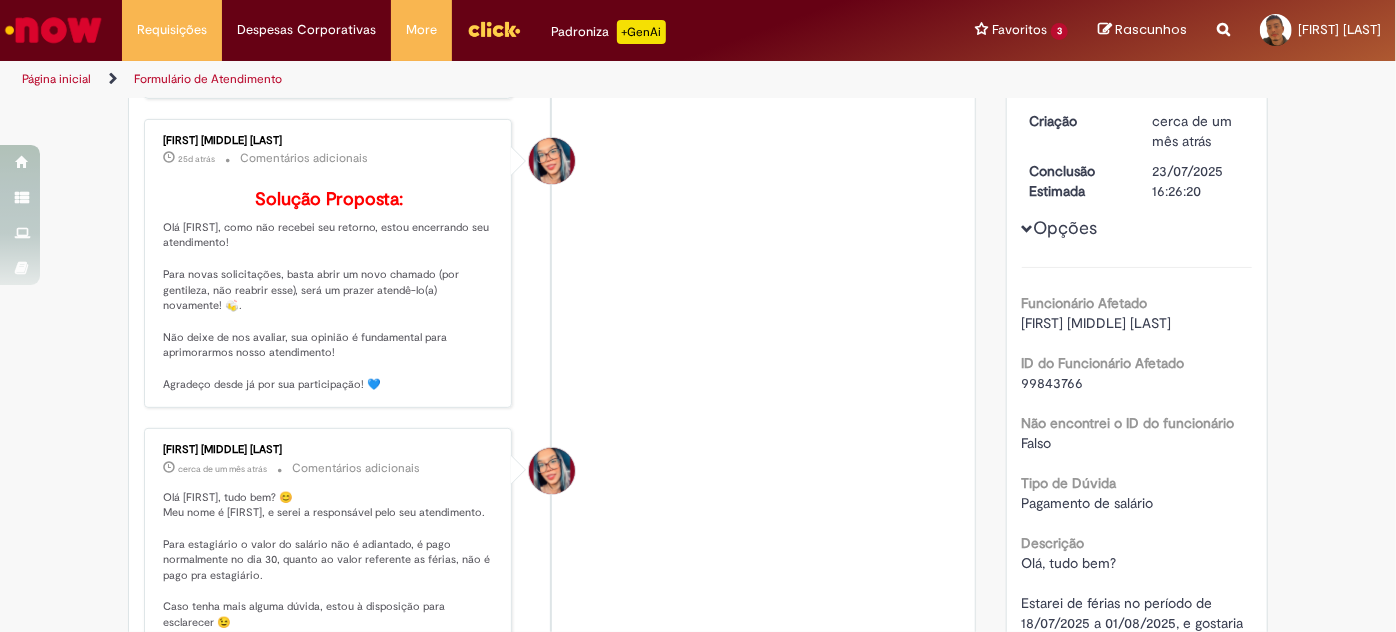 scroll, scrollTop: 0, scrollLeft: 0, axis: both 